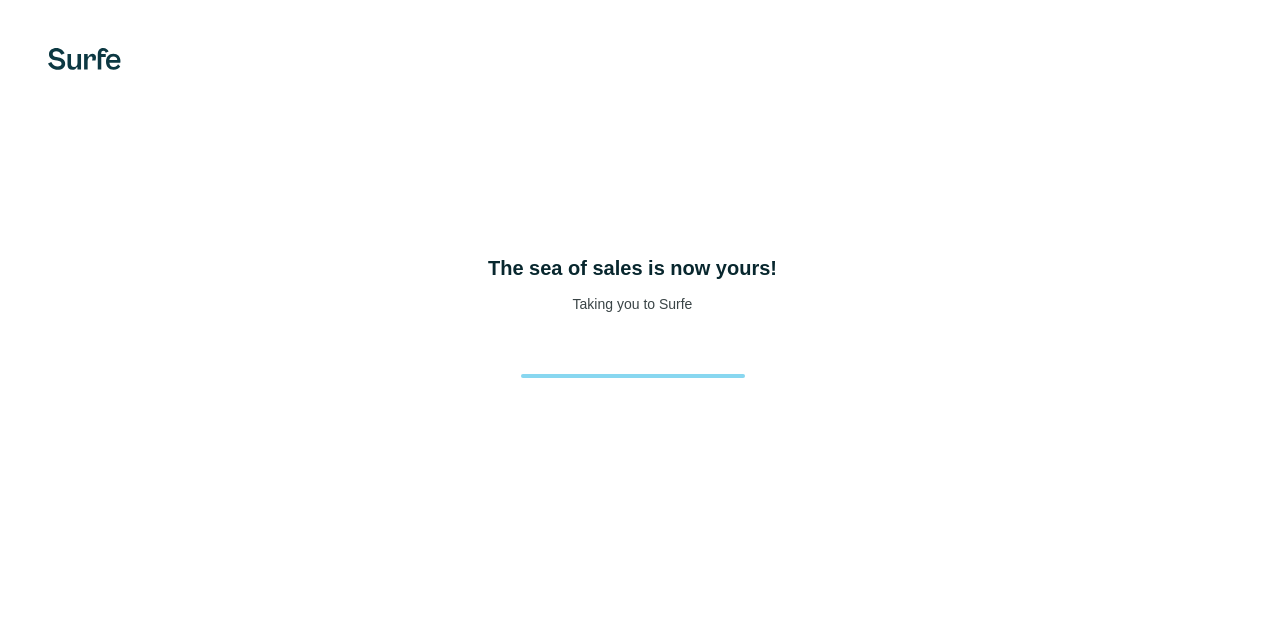 scroll, scrollTop: 0, scrollLeft: 0, axis: both 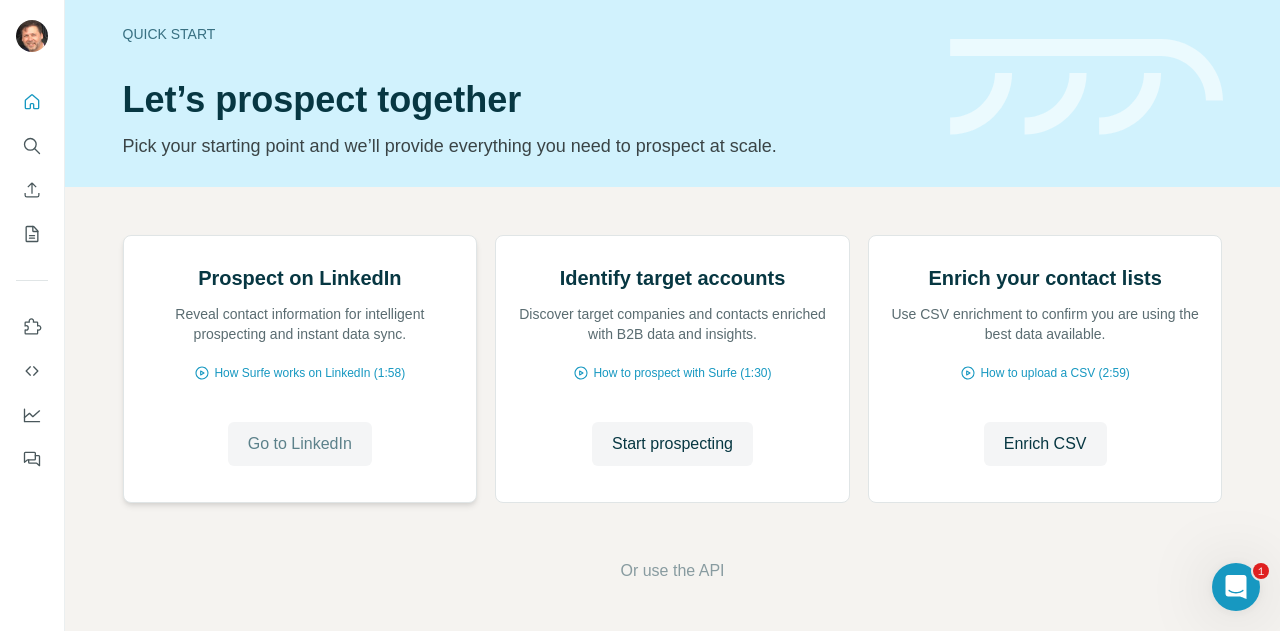 click on "Go to LinkedIn" at bounding box center (300, 444) 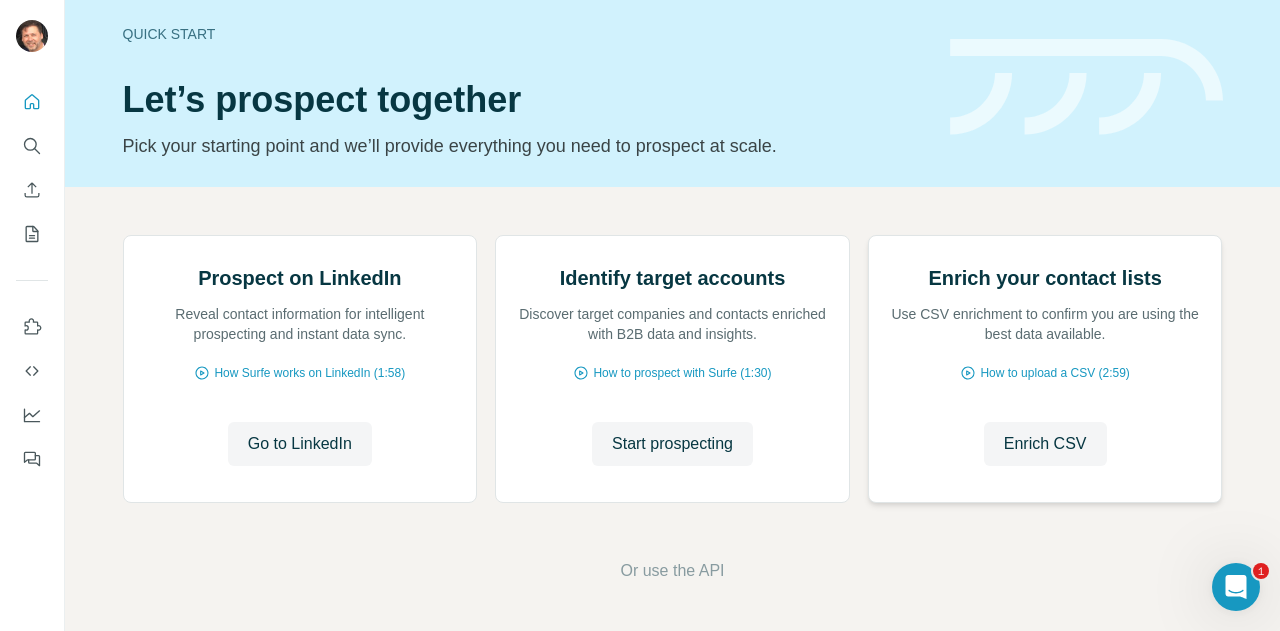 scroll, scrollTop: 0, scrollLeft: 0, axis: both 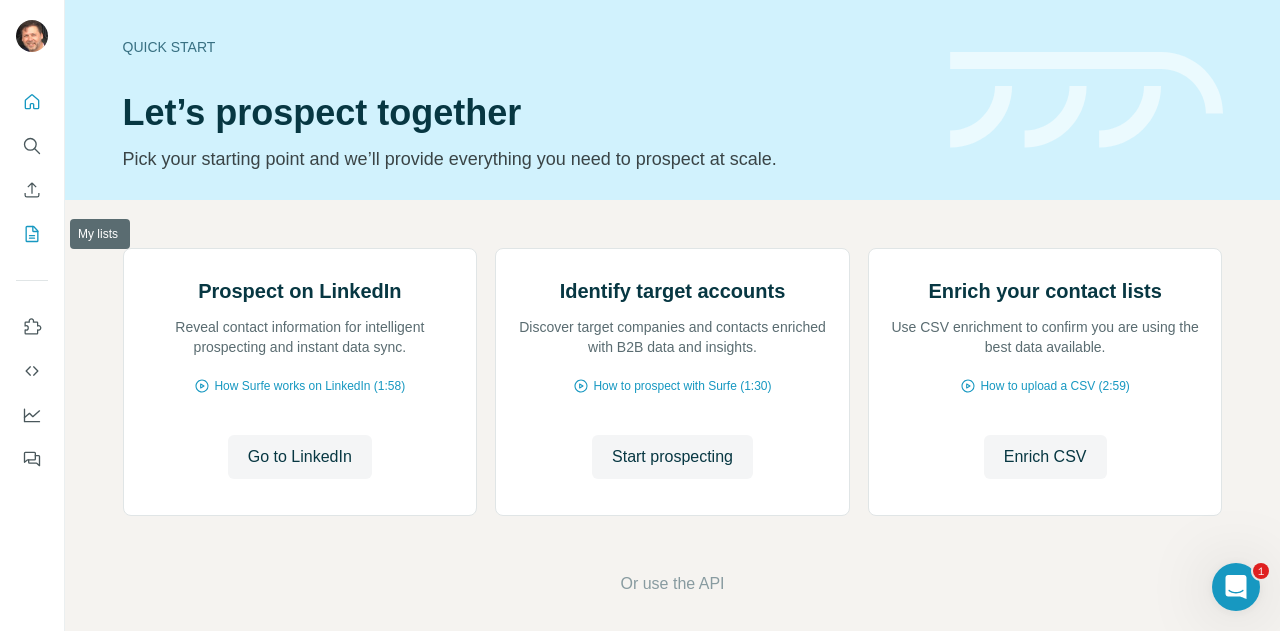 click 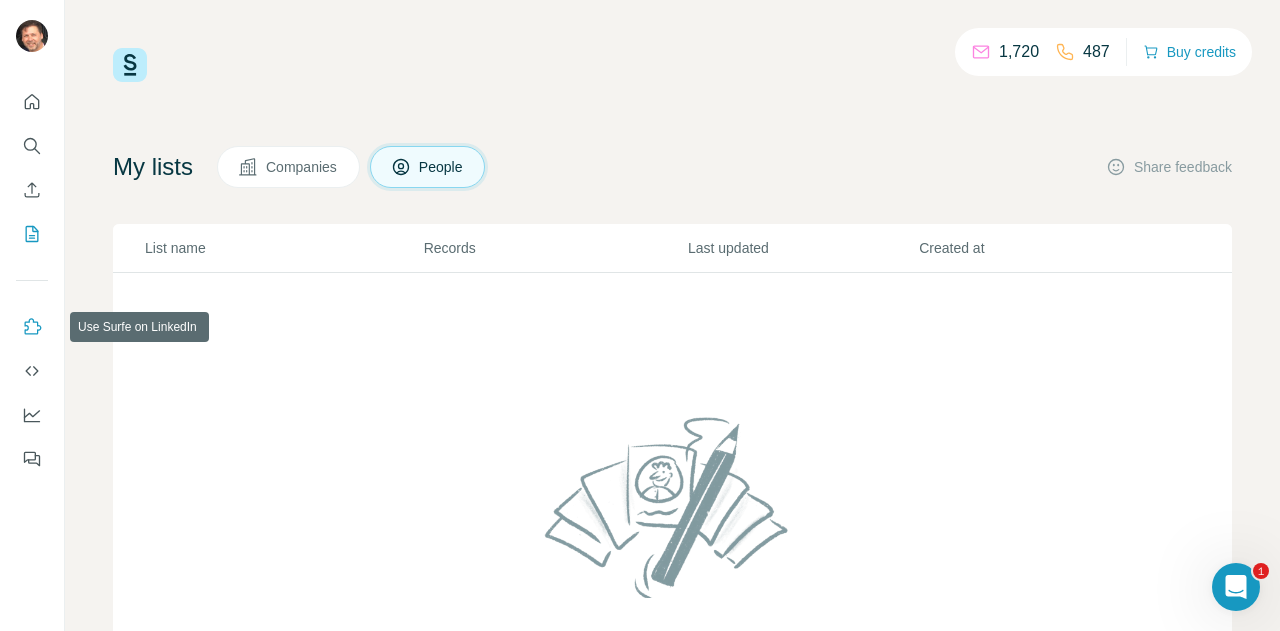 click 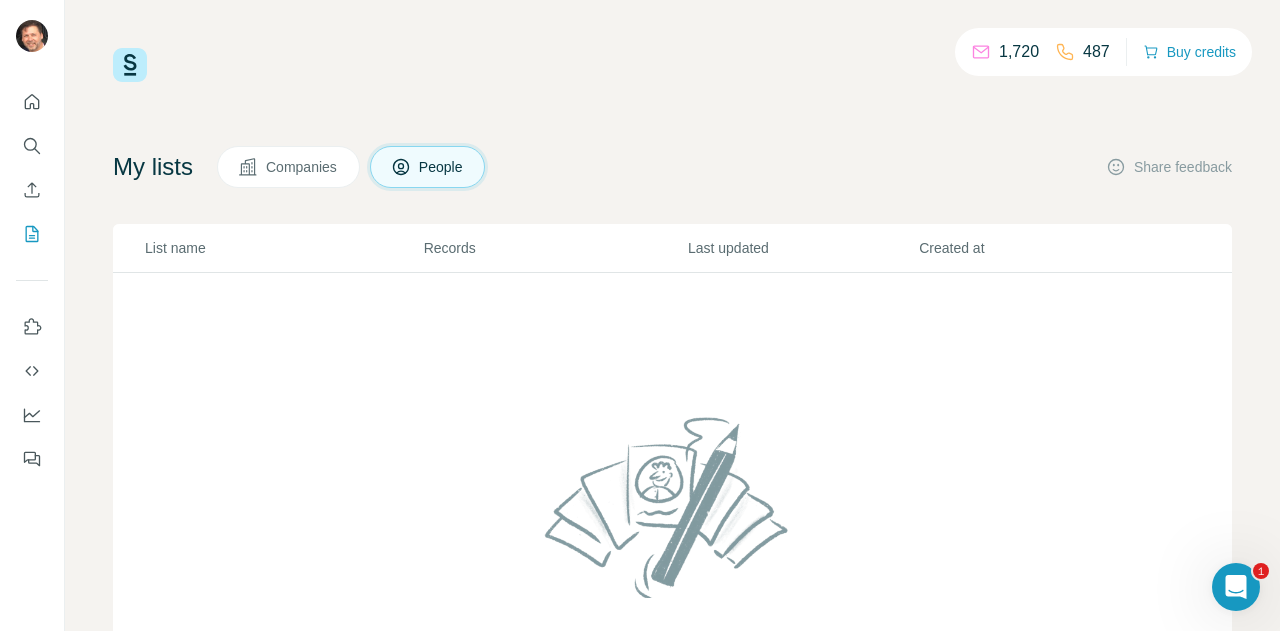 click on "1,720" at bounding box center (1019, 52) 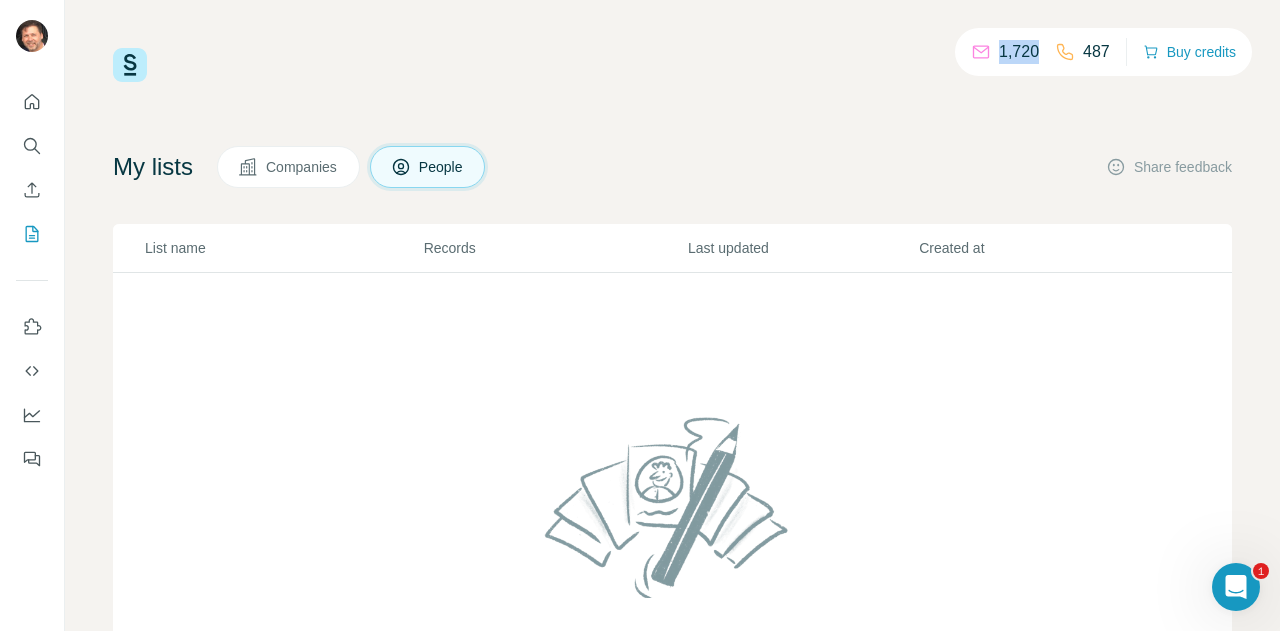 click on "1,720" at bounding box center (1019, 52) 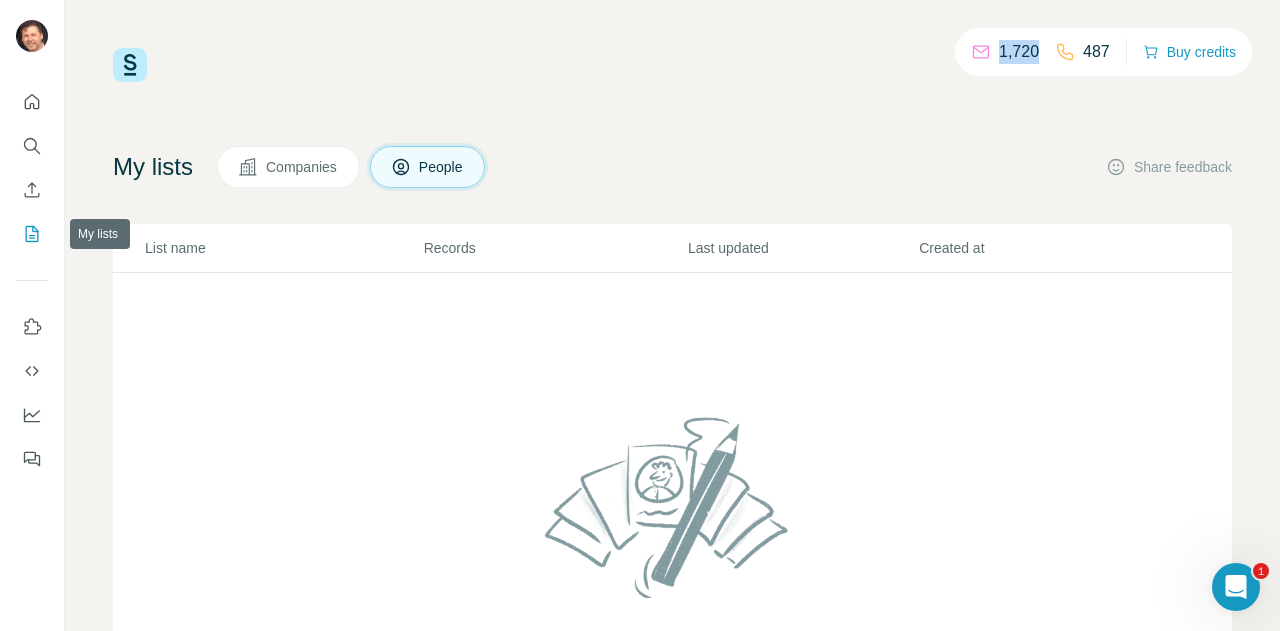 click 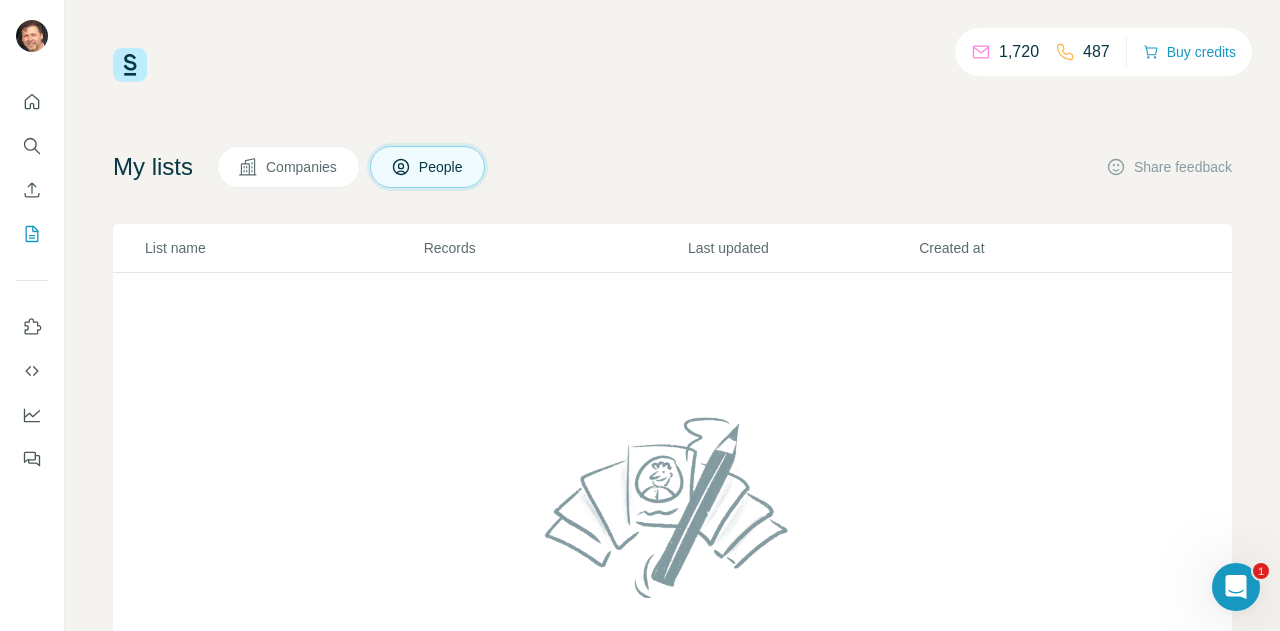 click on "My lists" at bounding box center [153, 167] 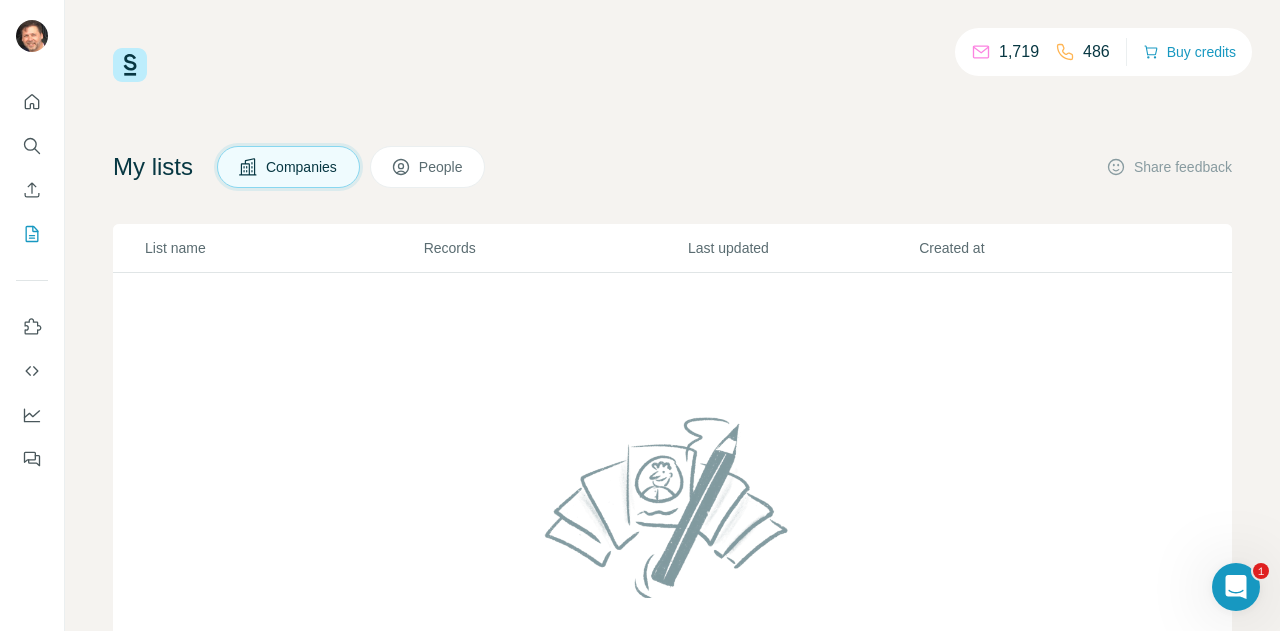 click on "People" at bounding box center (442, 167) 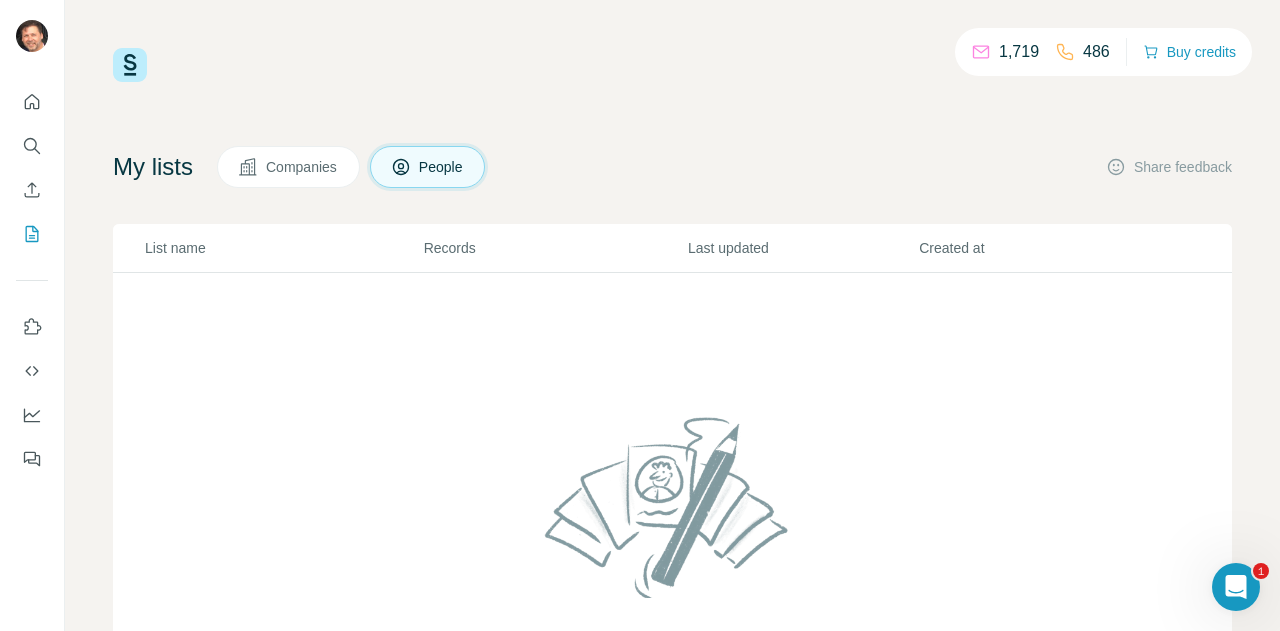 click on "People" at bounding box center (442, 167) 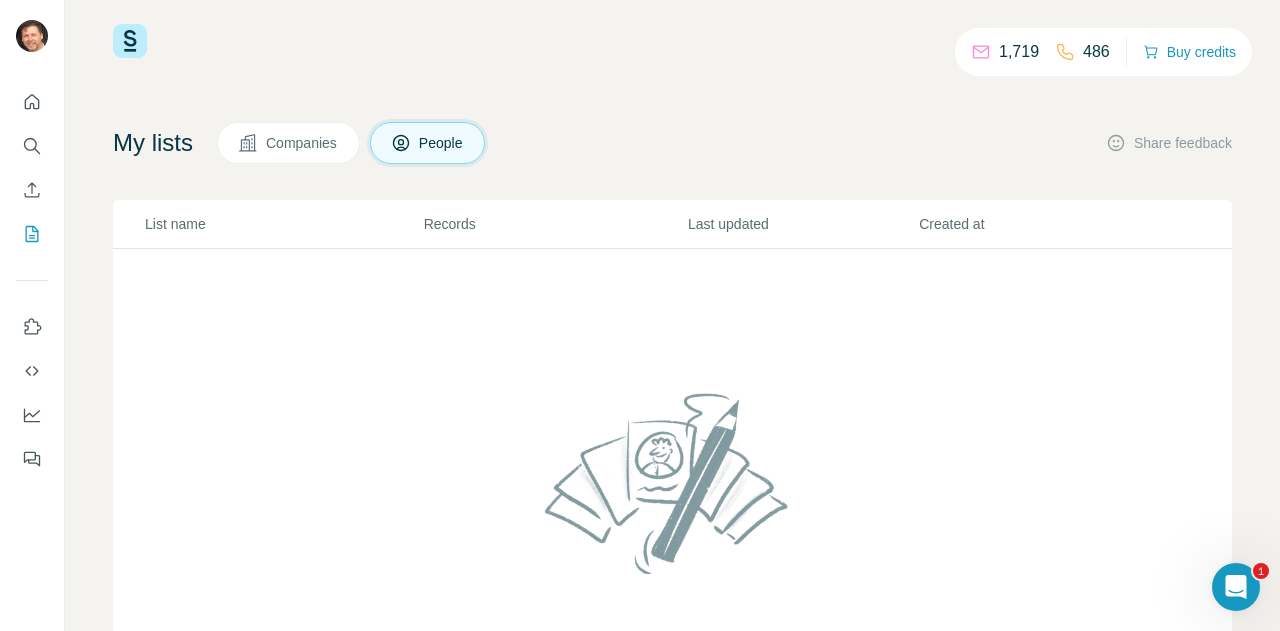 scroll, scrollTop: 0, scrollLeft: 0, axis: both 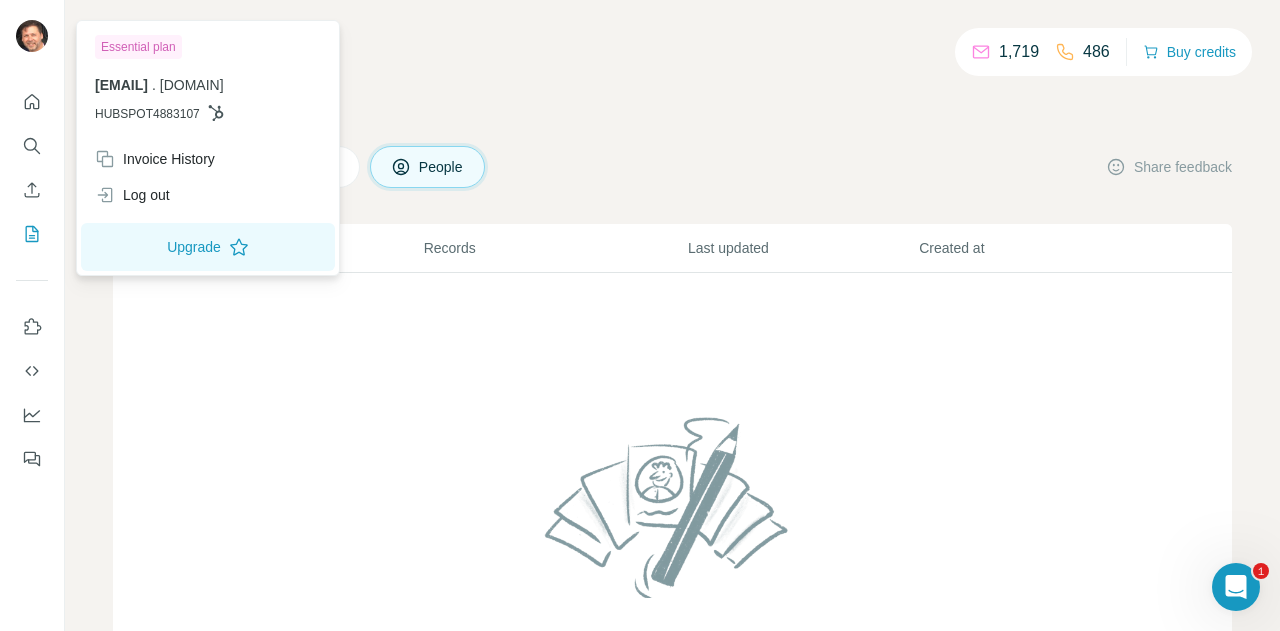 click at bounding box center (32, 36) 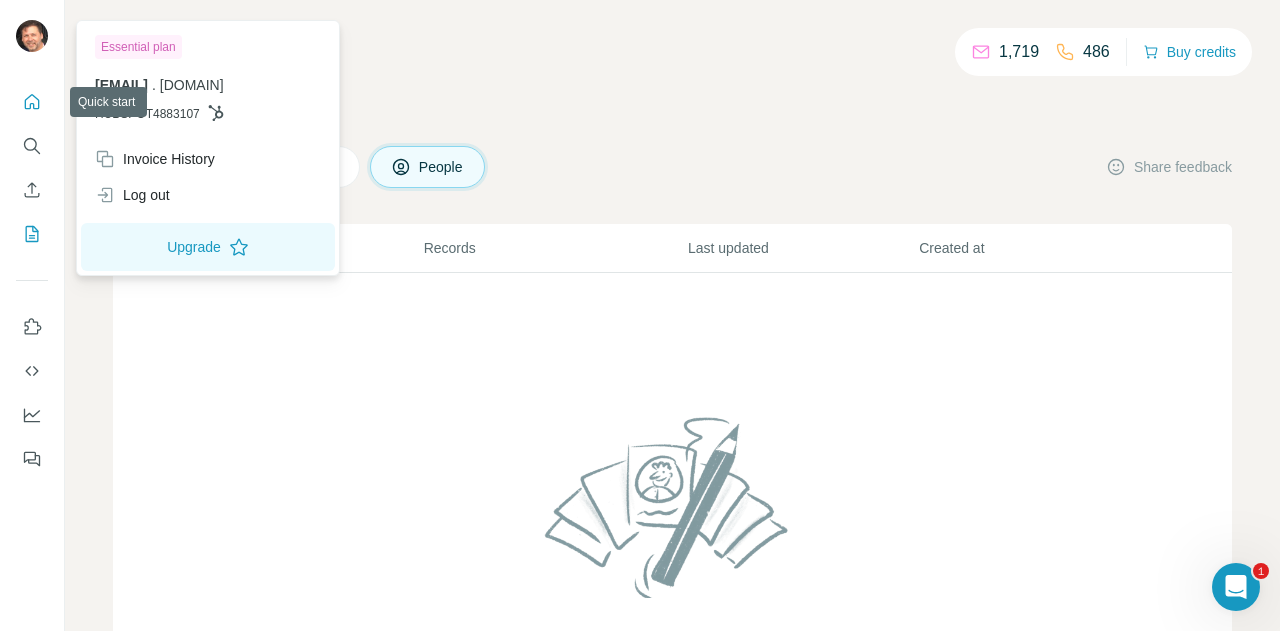 click 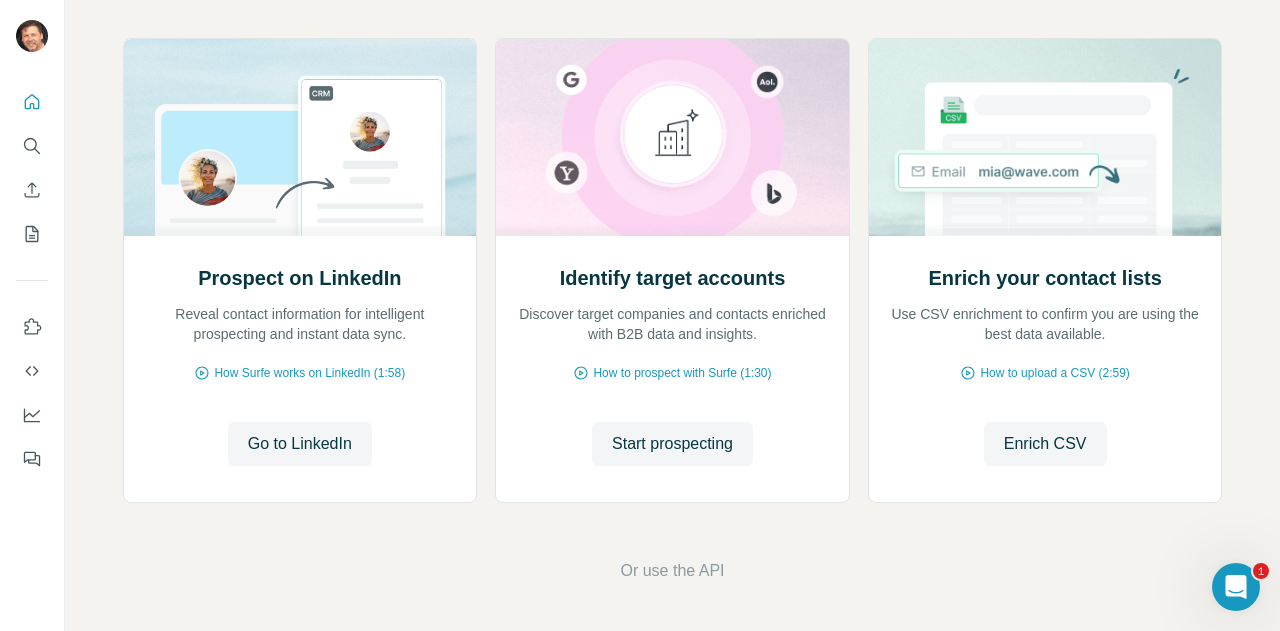 scroll, scrollTop: 0, scrollLeft: 0, axis: both 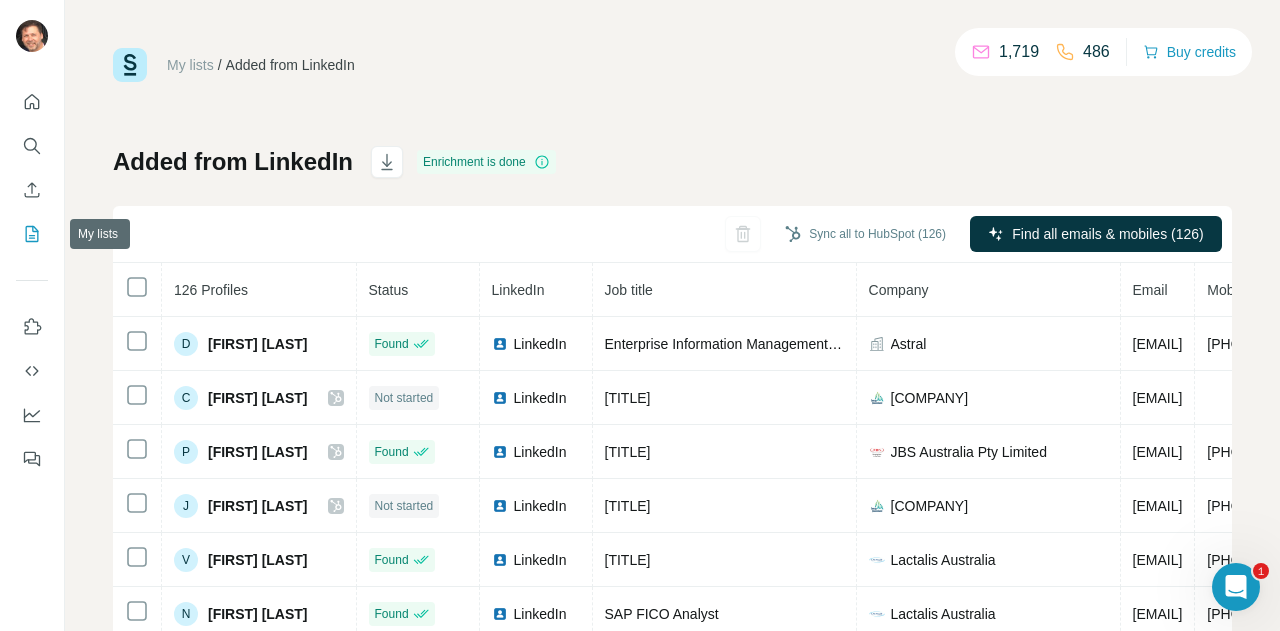 click 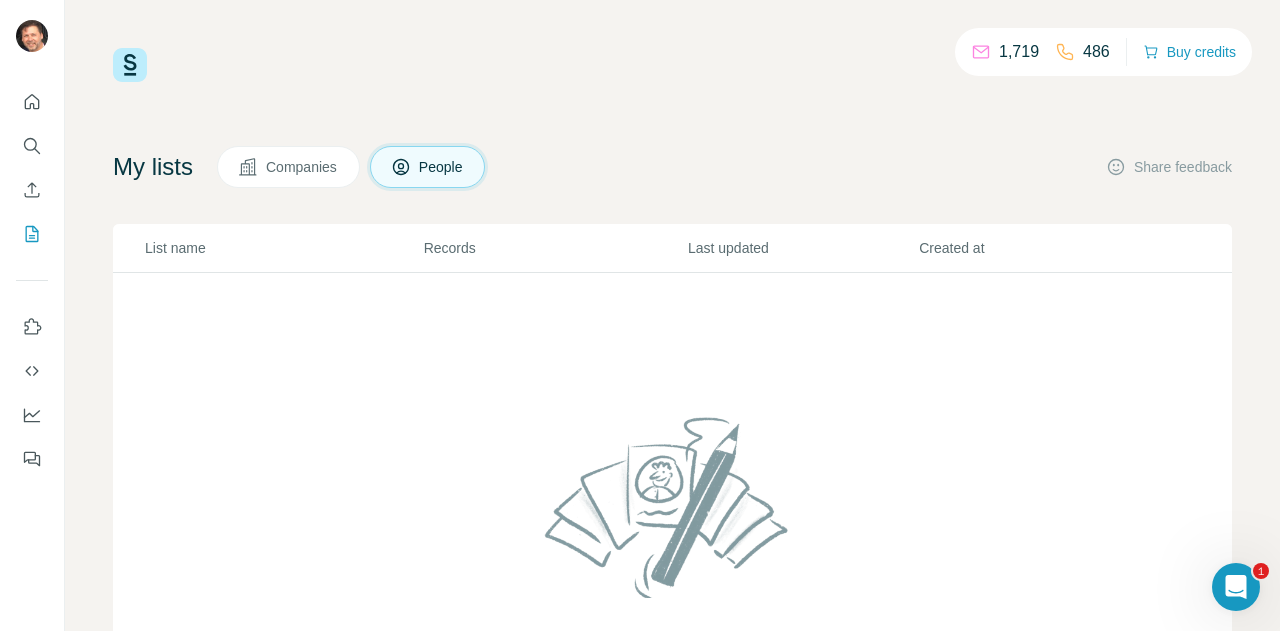 scroll, scrollTop: 0, scrollLeft: 0, axis: both 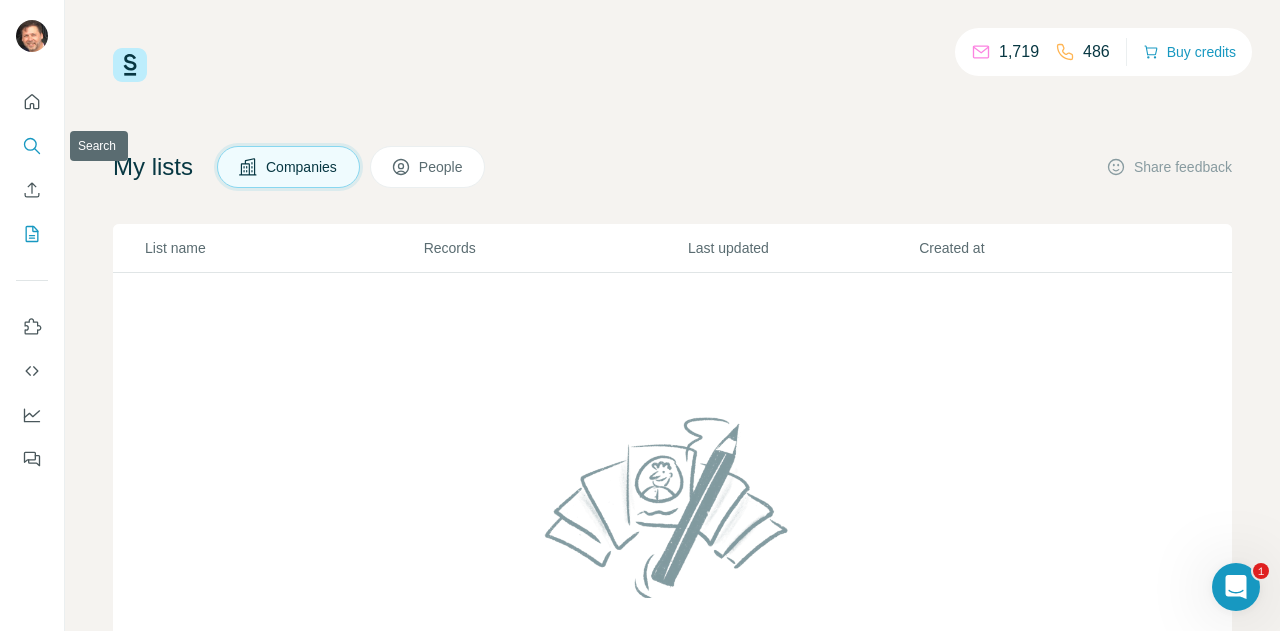 click 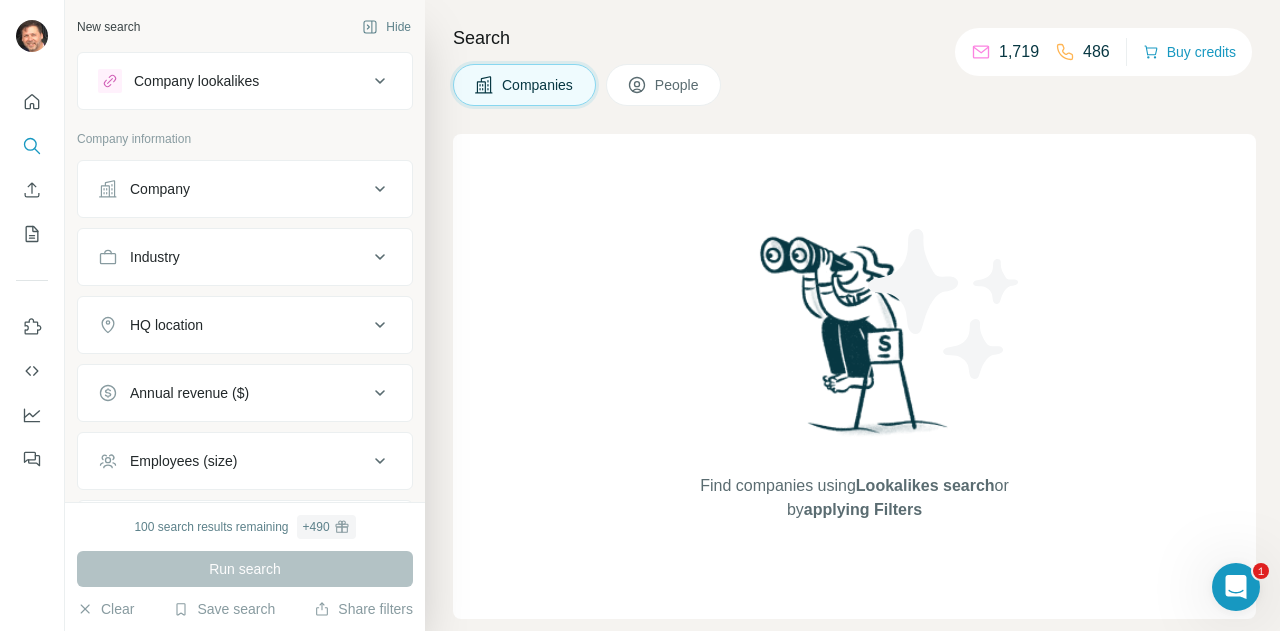 click on "Company" at bounding box center (233, 189) 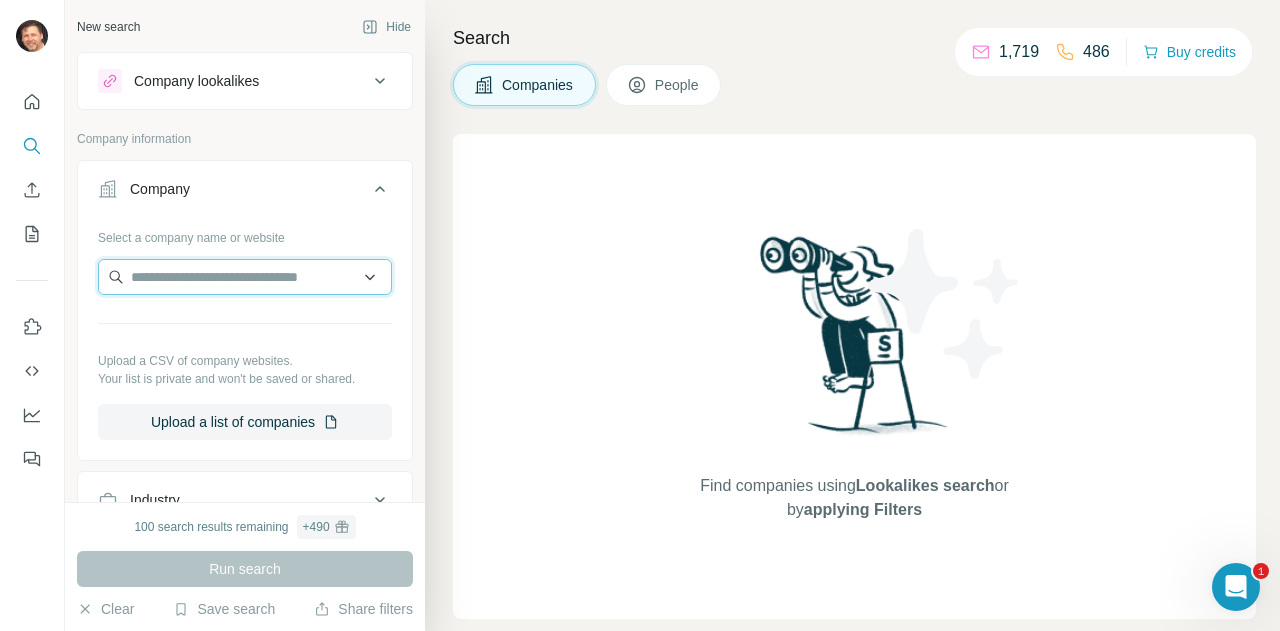 click at bounding box center (245, 277) 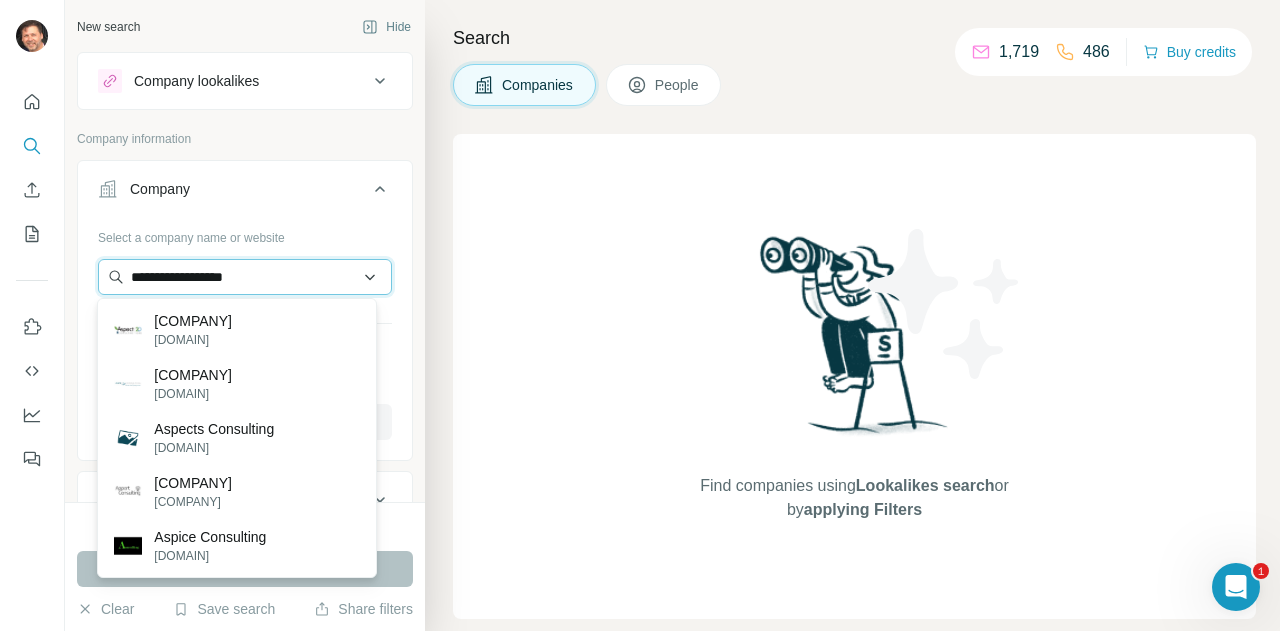click on "**********" at bounding box center (245, 277) 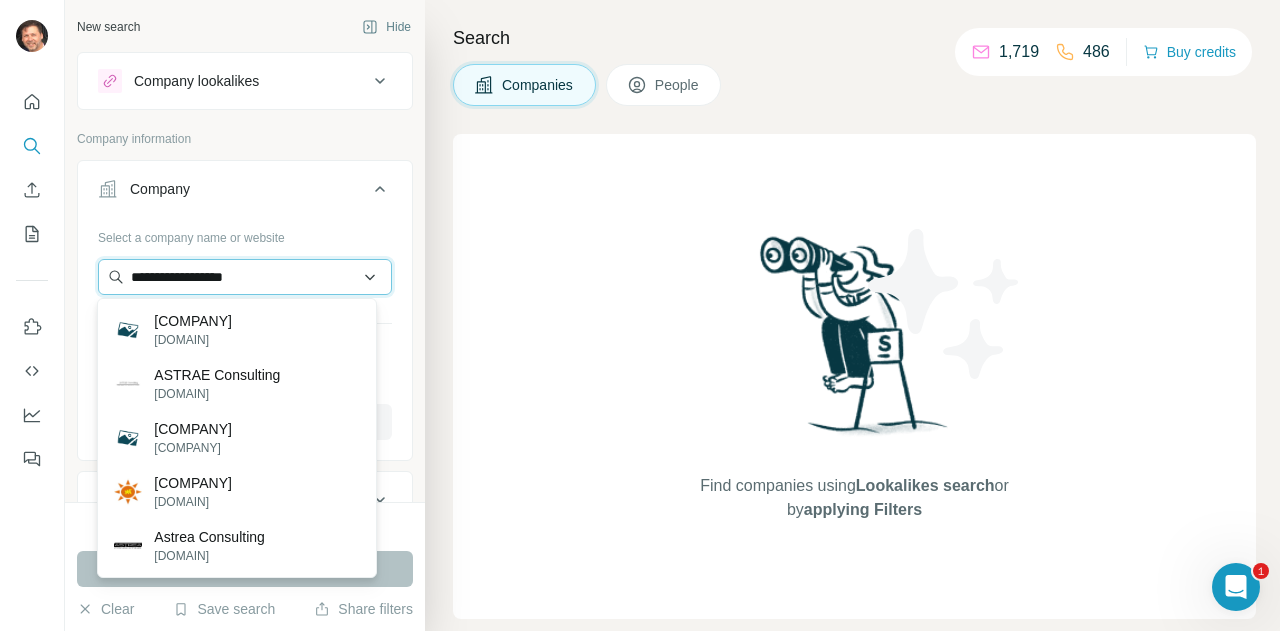 click on "**********" at bounding box center (245, 277) 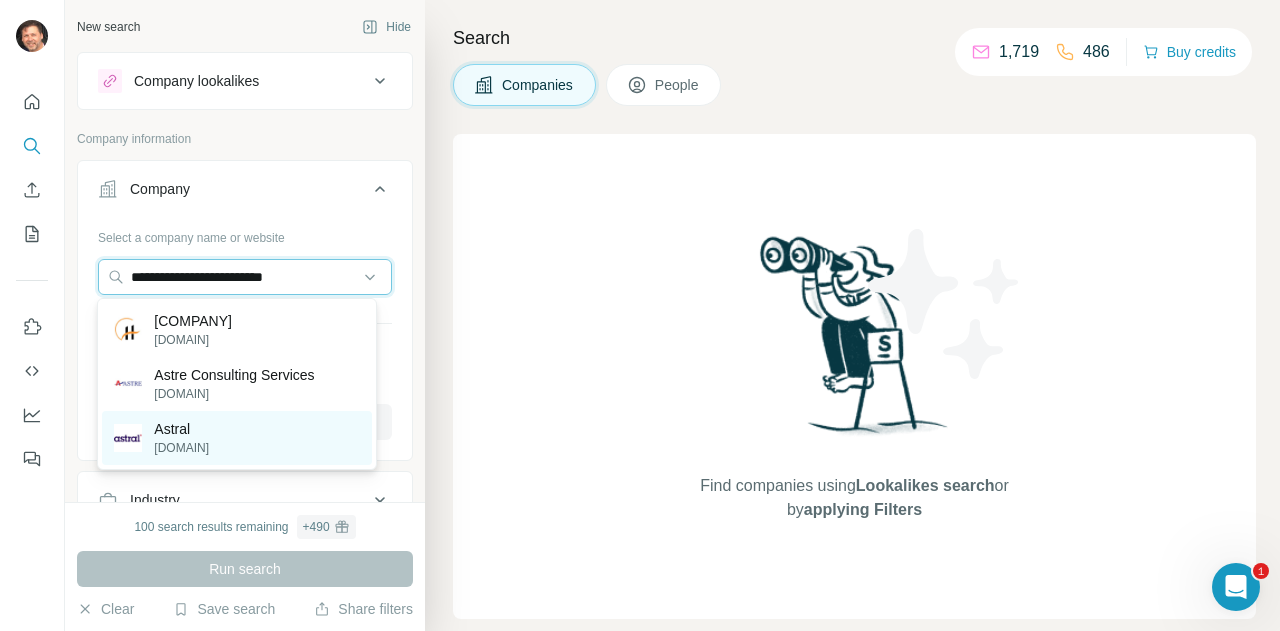 type on "**********" 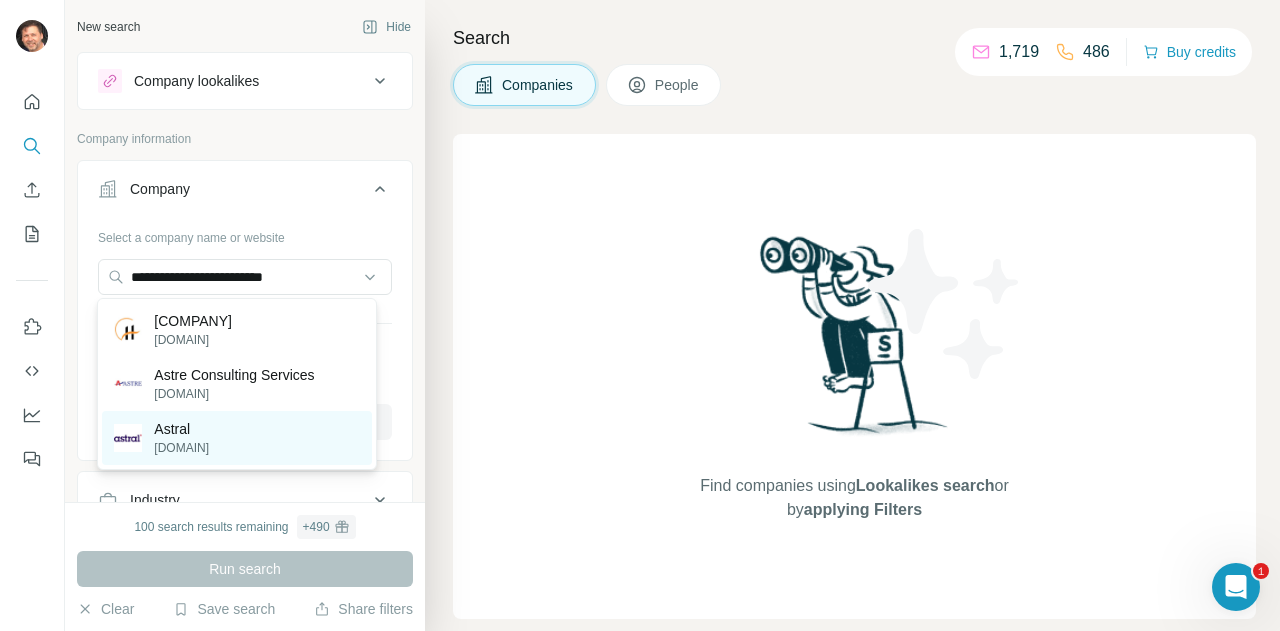 click on "astral.com.au" at bounding box center (181, 448) 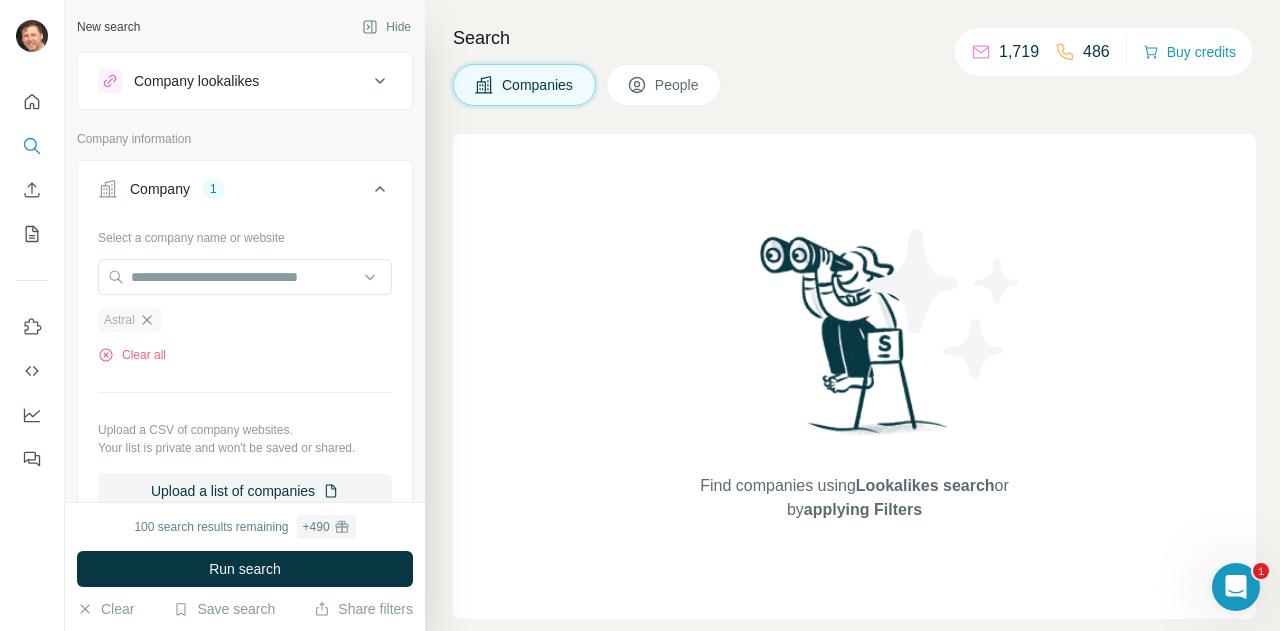 click 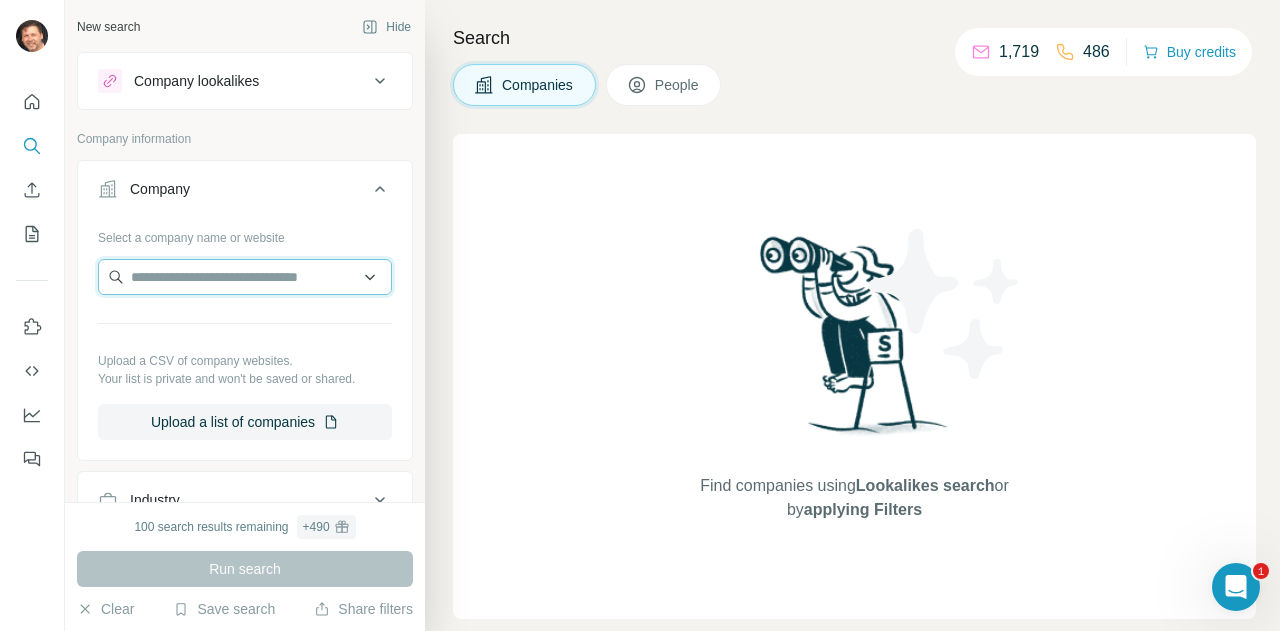 click at bounding box center [245, 277] 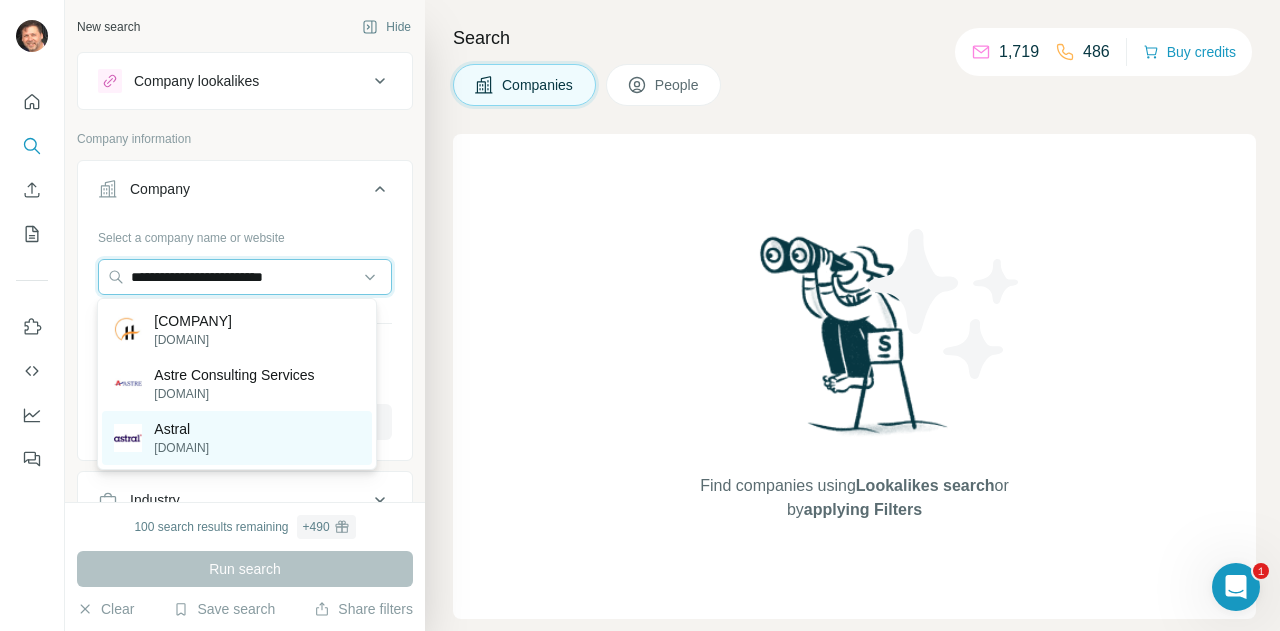 type on "**********" 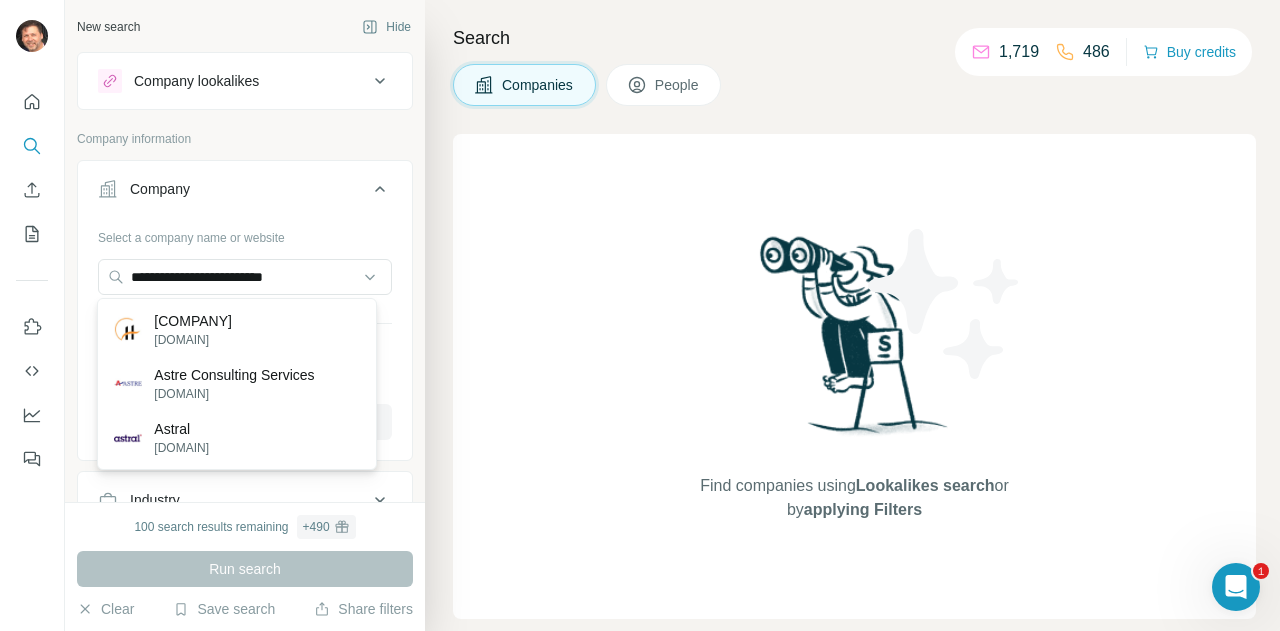 click on "astral.com.au" at bounding box center [181, 448] 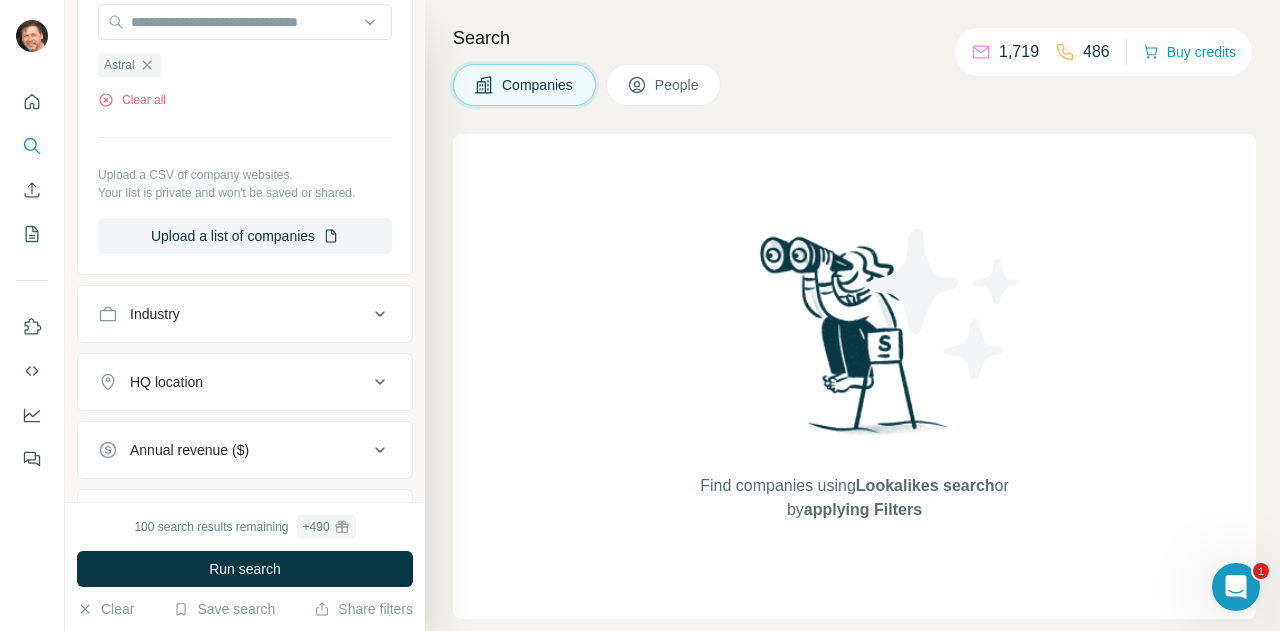 scroll, scrollTop: 300, scrollLeft: 0, axis: vertical 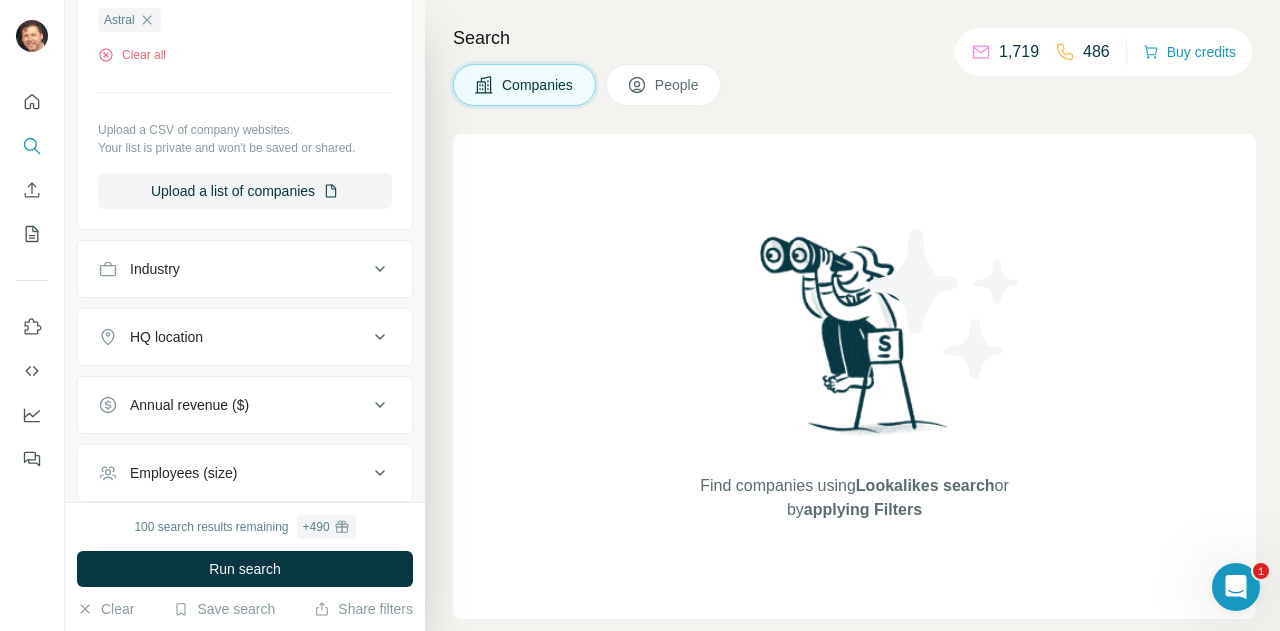 click 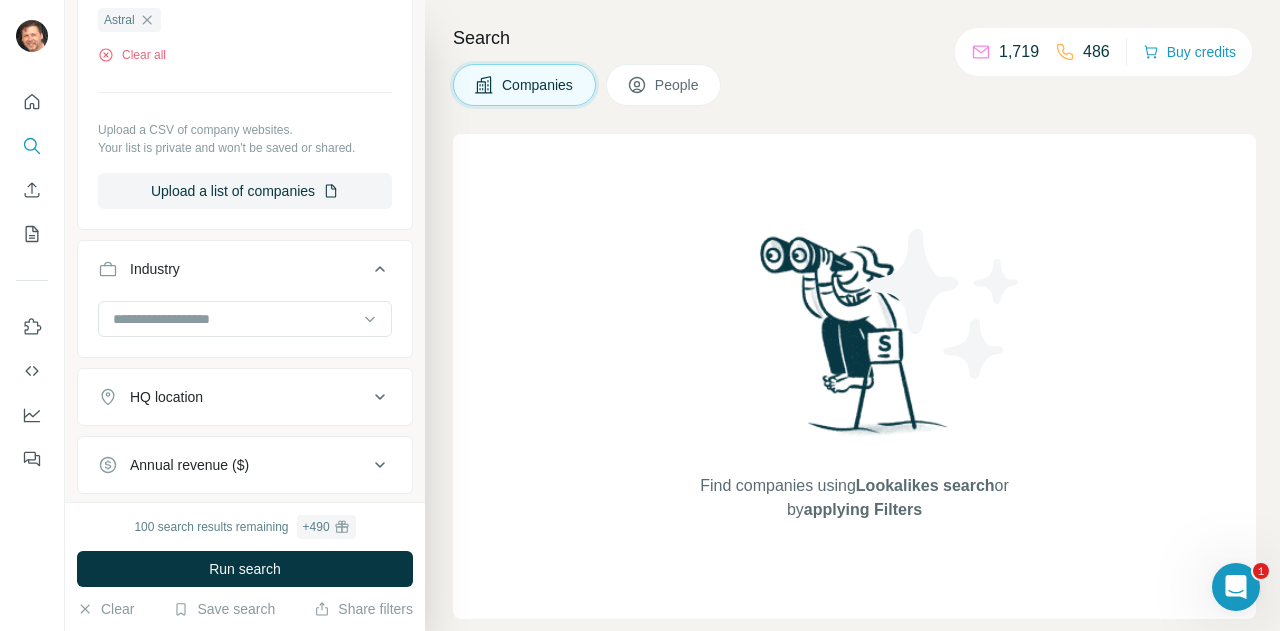 click 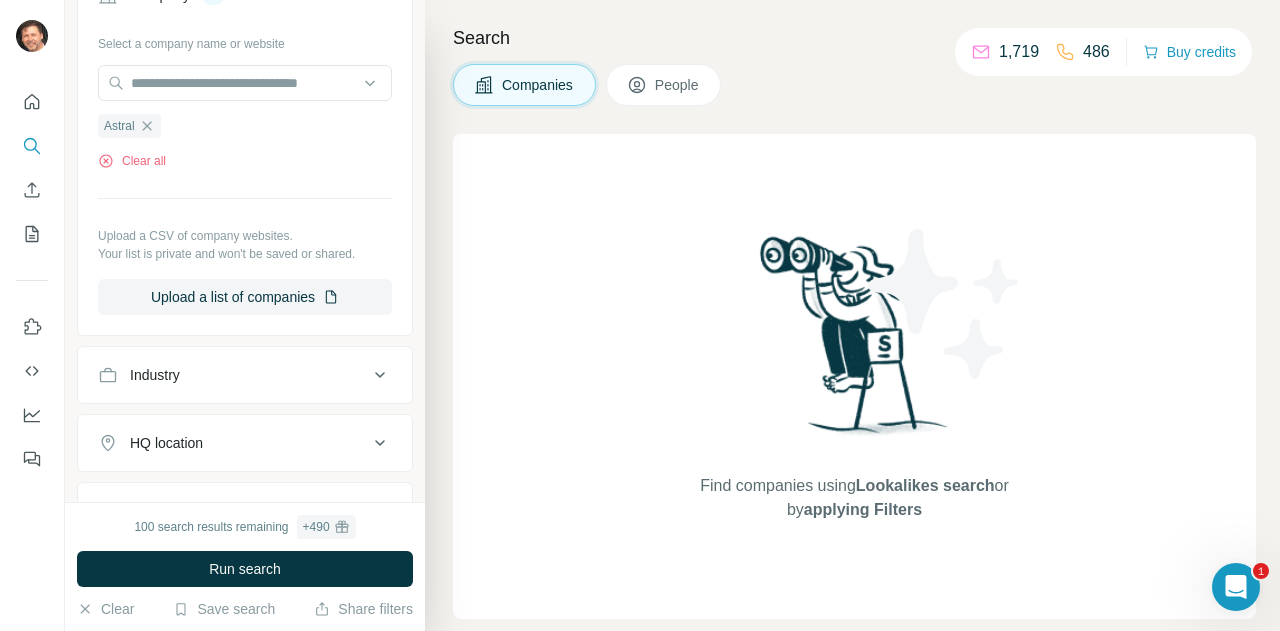 scroll, scrollTop: 0, scrollLeft: 0, axis: both 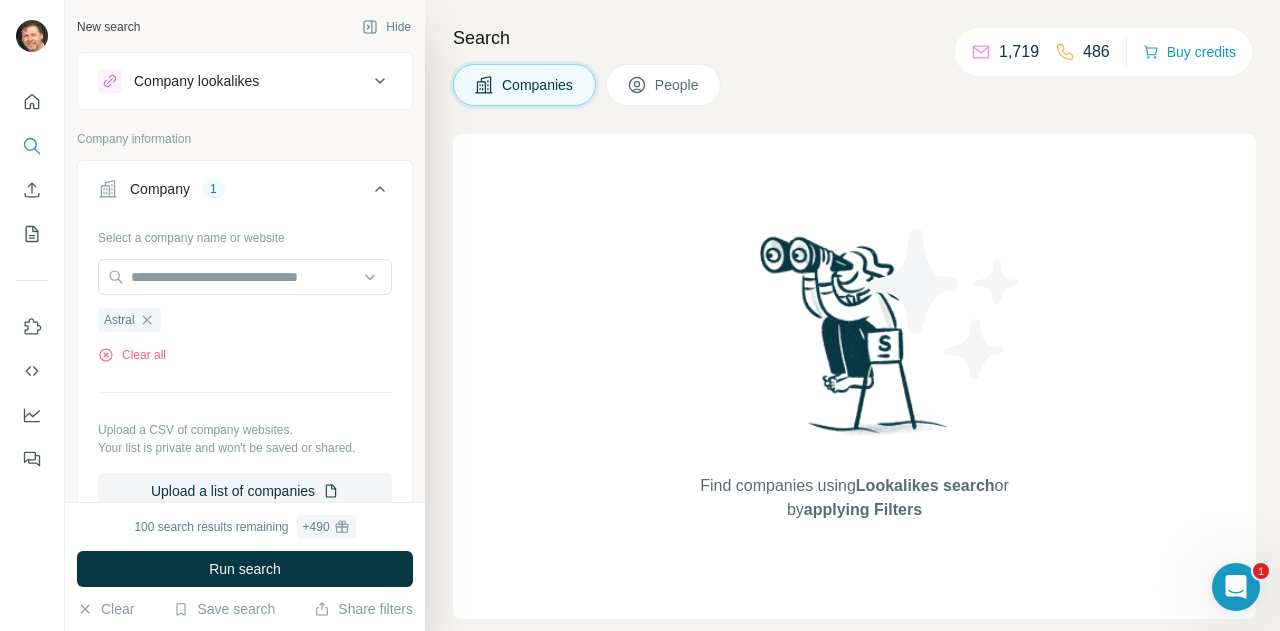 click 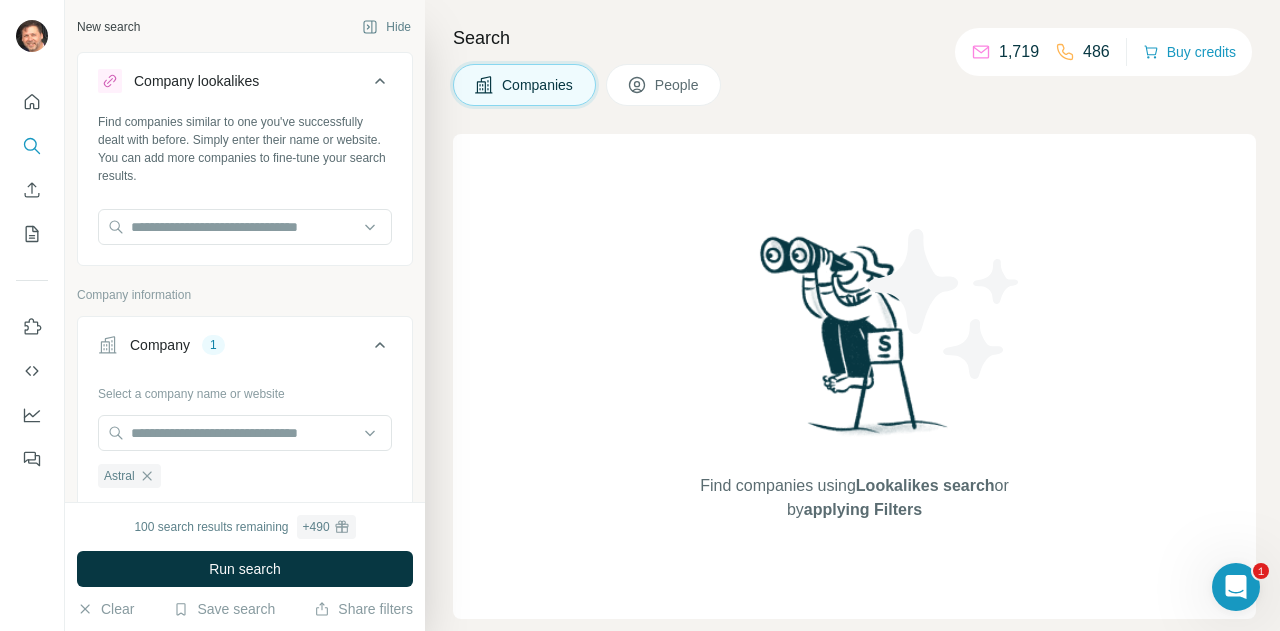 click 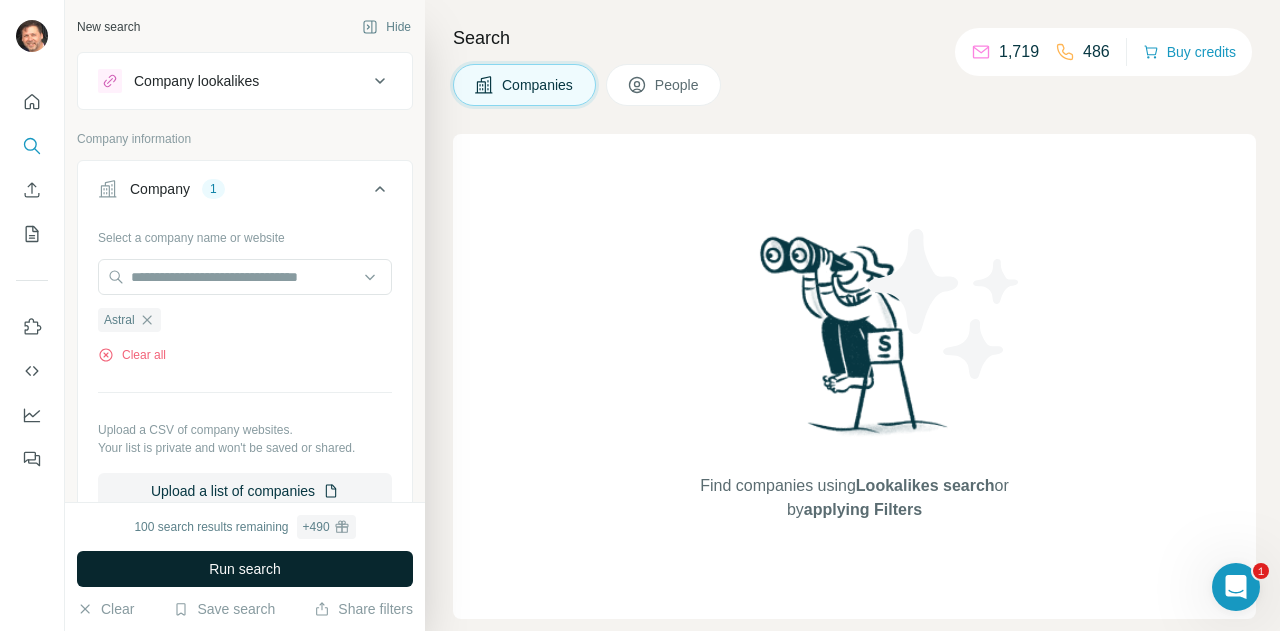 click on "Run search" at bounding box center [245, 569] 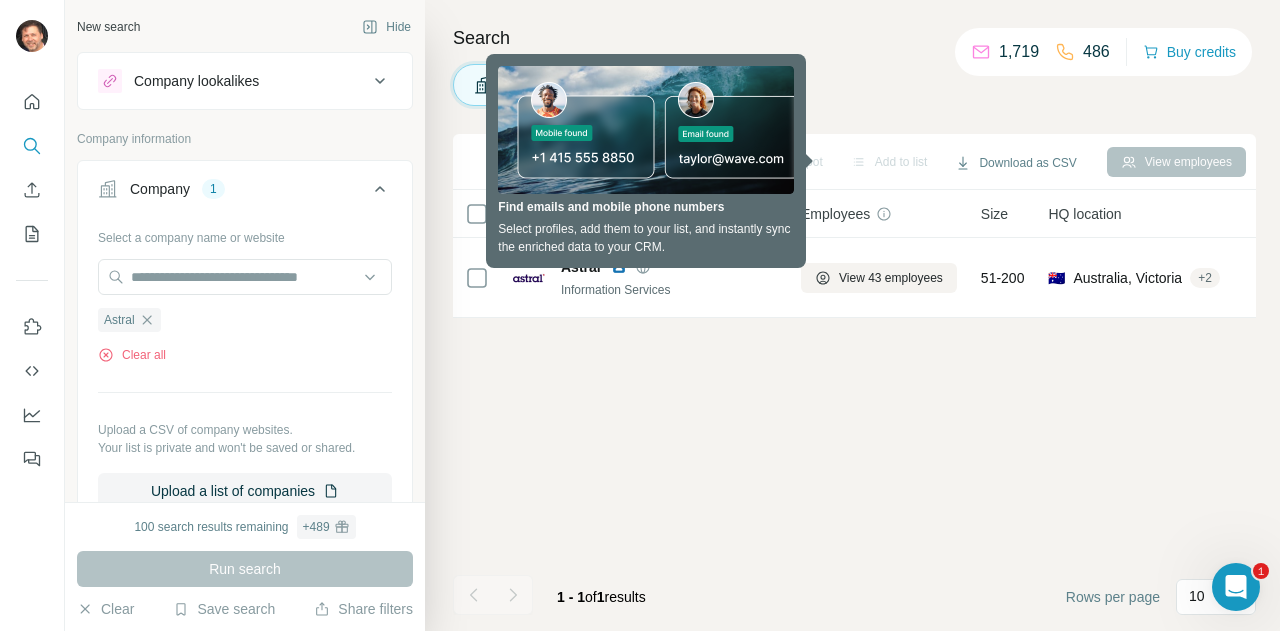 click on "Sync to HubSpot Add to list Download as CSV View employees 0 selected   Companies Employees Size HQ location About Lists Annual revenue Technologies Industry Keywords Astral Information Services View 43 employees 51-200 🇦🇺 Australia, Victoria + 2 Not in a list $ 10-50M Google Tag Manager, MonsterInsights, Font Awesome, WordPress, Animate.css, Gravity Forms, Priority Hints, Dealer Spike, YouTube, MySQL, RSS, LiteSpeed, Litespeed Cache, PHP, Google Analytics, jQuery, TinyMCE, HTTP/2, reCAPTCHA, HTTP/3, Google Font API, Divi Information Services, Information Technology, Software, Consulting, Business Intelligence, Enterprise enterprise information eim services advisory services connecting enterprise enterprise wide enterprise data enterprise delivers enterprise information management management services organisations managed service managed services erp services organisation management partner enterprises supports organisations eim strategy support services application managed information governance manage" at bounding box center [854, 382] 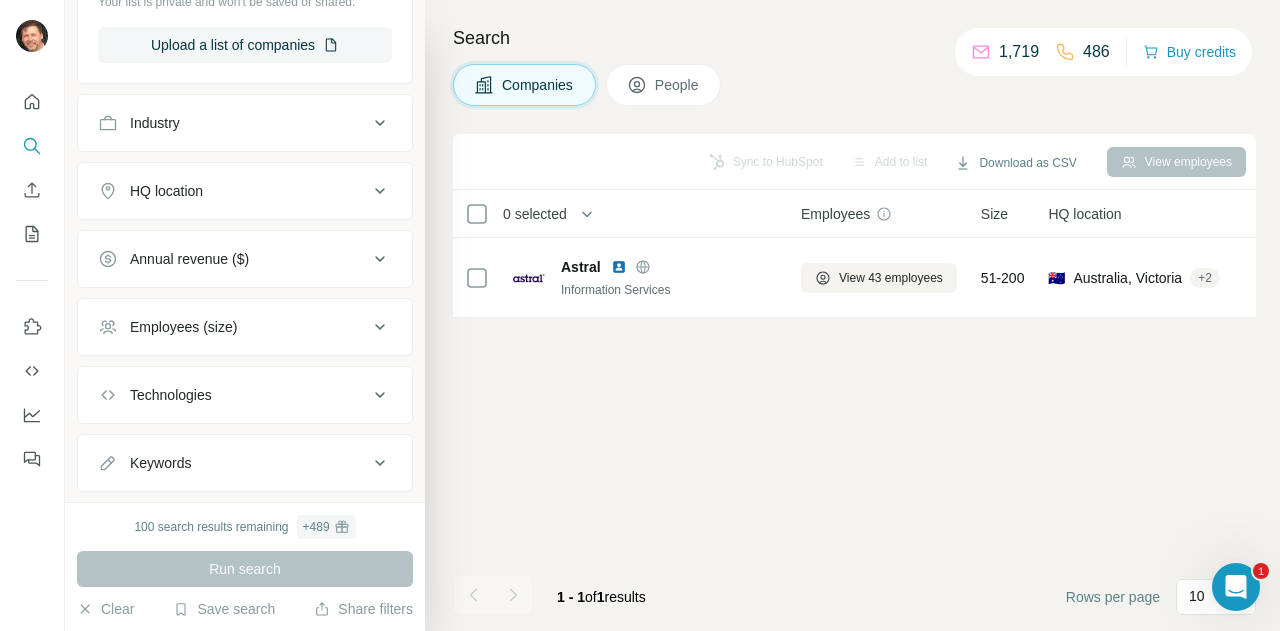 scroll, scrollTop: 486, scrollLeft: 0, axis: vertical 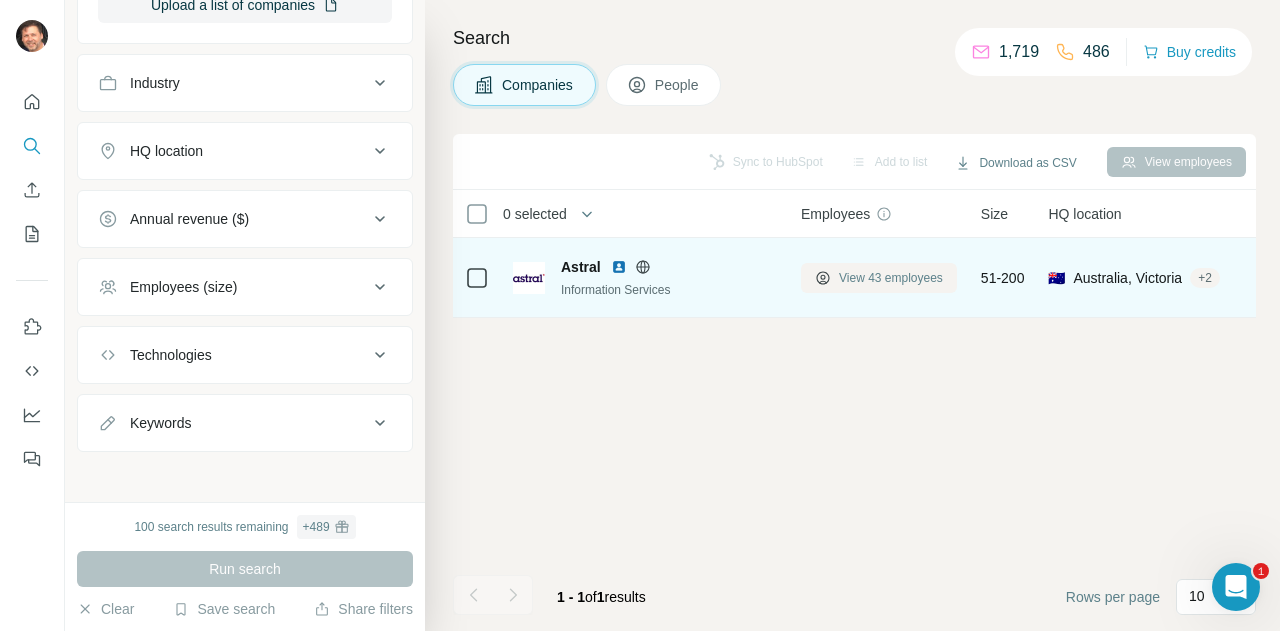click on "View 43 employees" at bounding box center [891, 278] 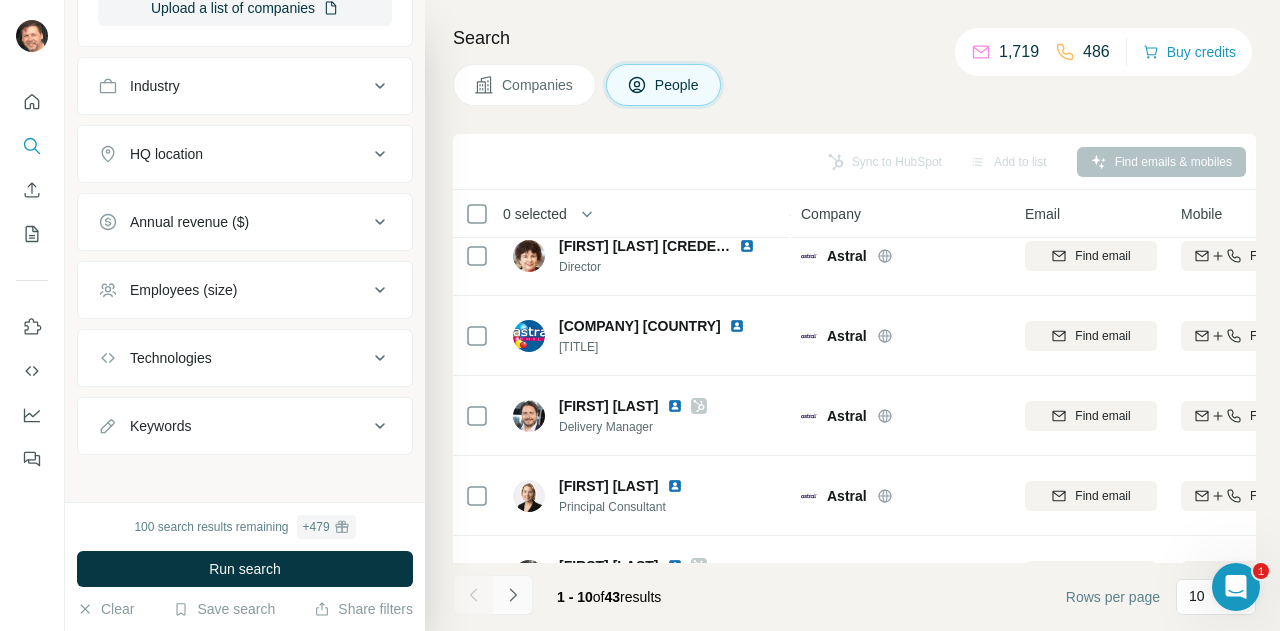 scroll, scrollTop: 400, scrollLeft: 0, axis: vertical 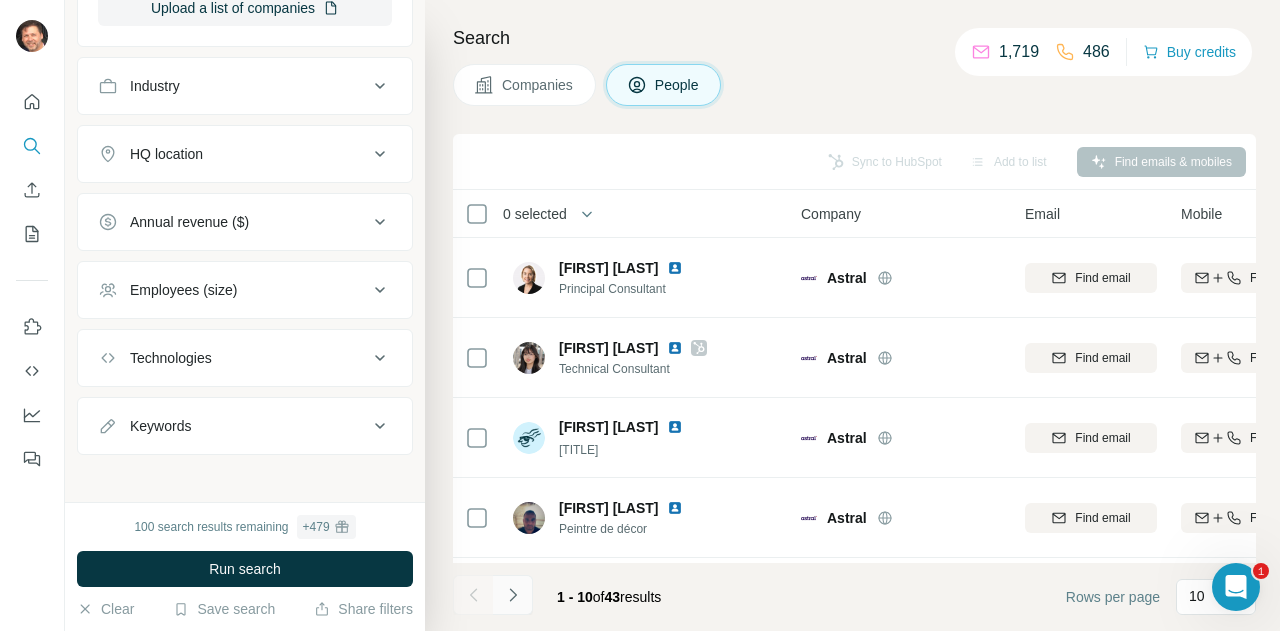 click 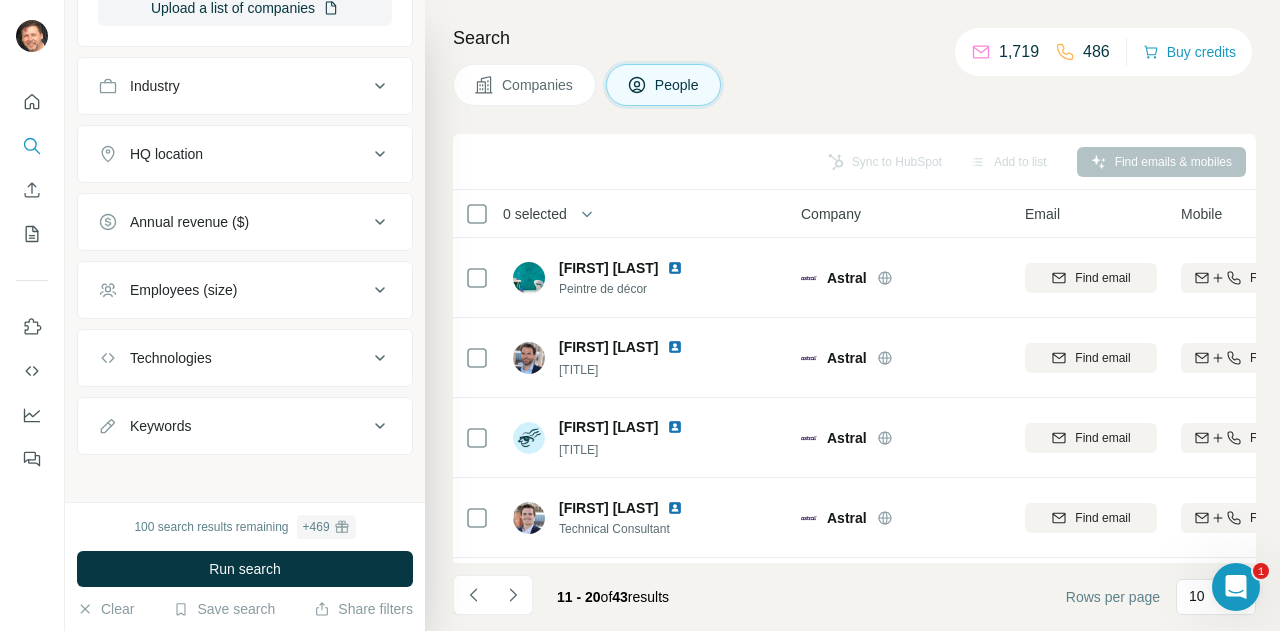 scroll, scrollTop: 484, scrollLeft: 0, axis: vertical 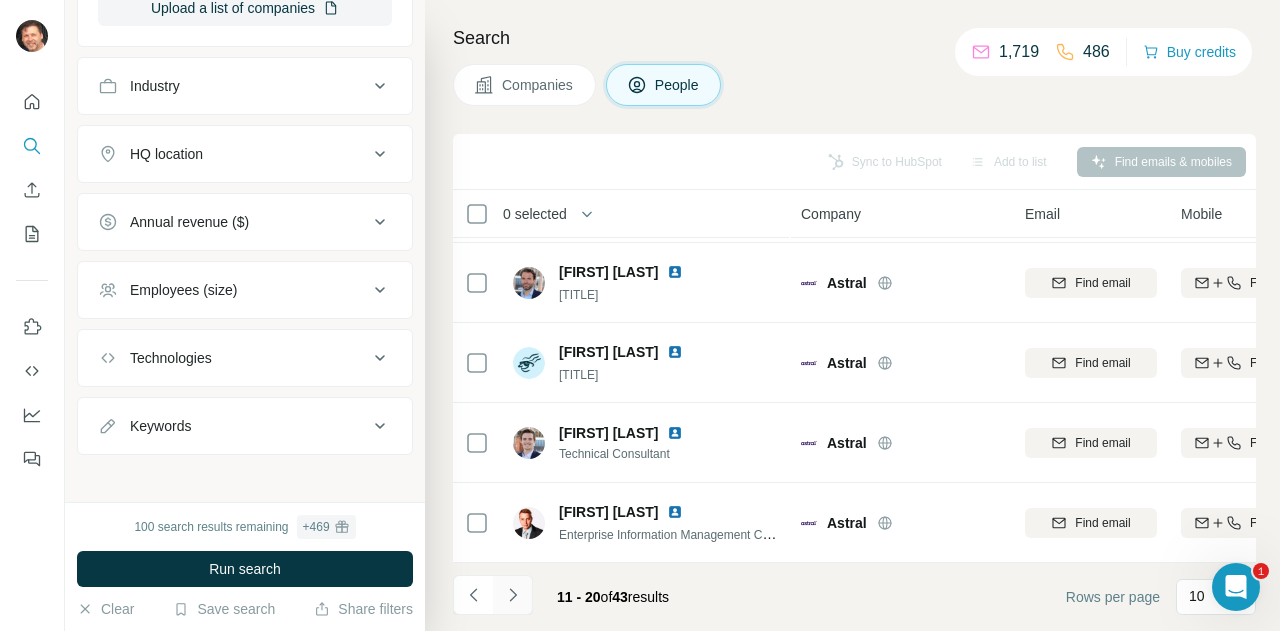 click 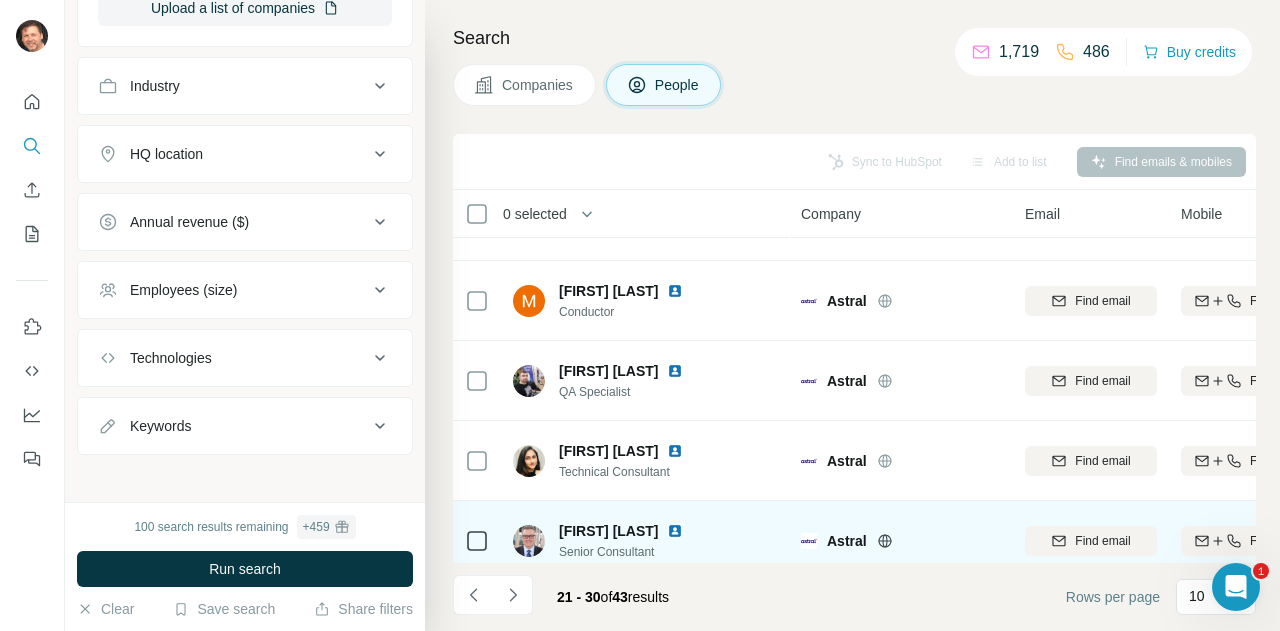 scroll, scrollTop: 484, scrollLeft: 0, axis: vertical 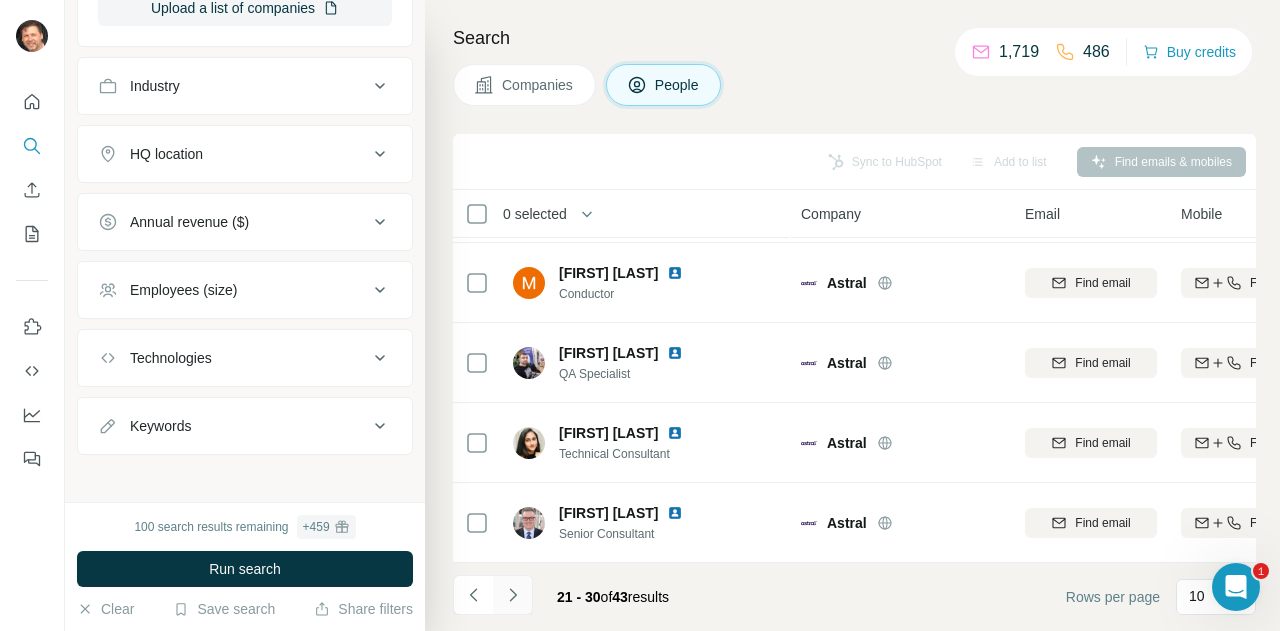 click 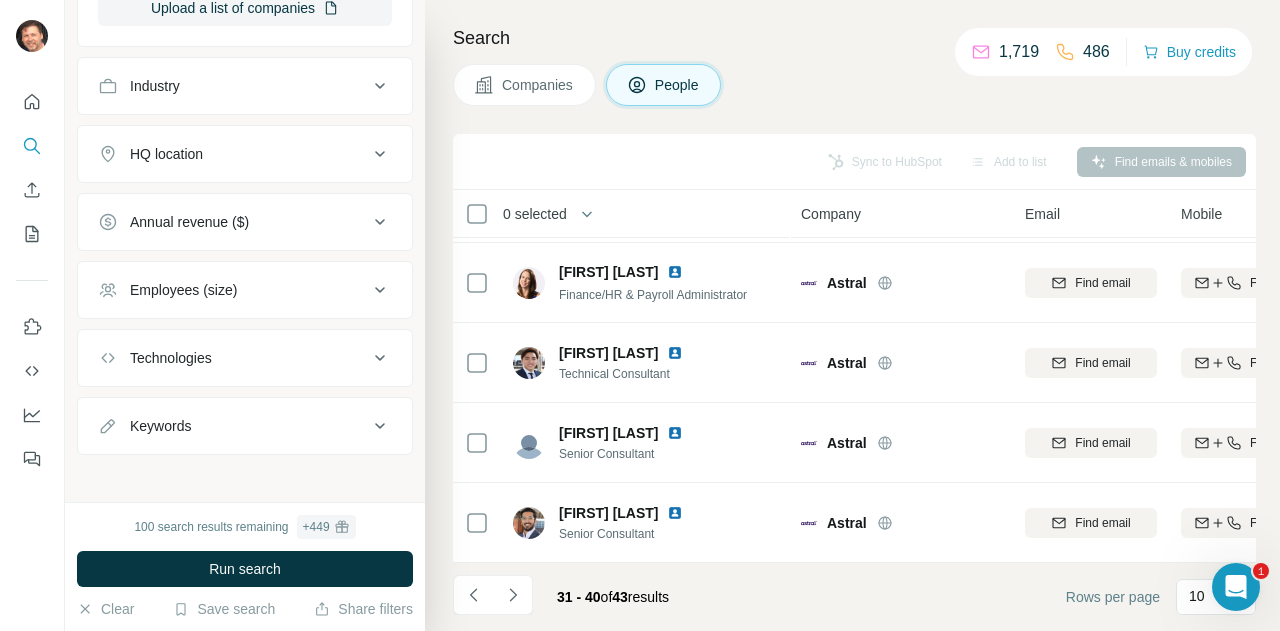 scroll, scrollTop: 0, scrollLeft: 0, axis: both 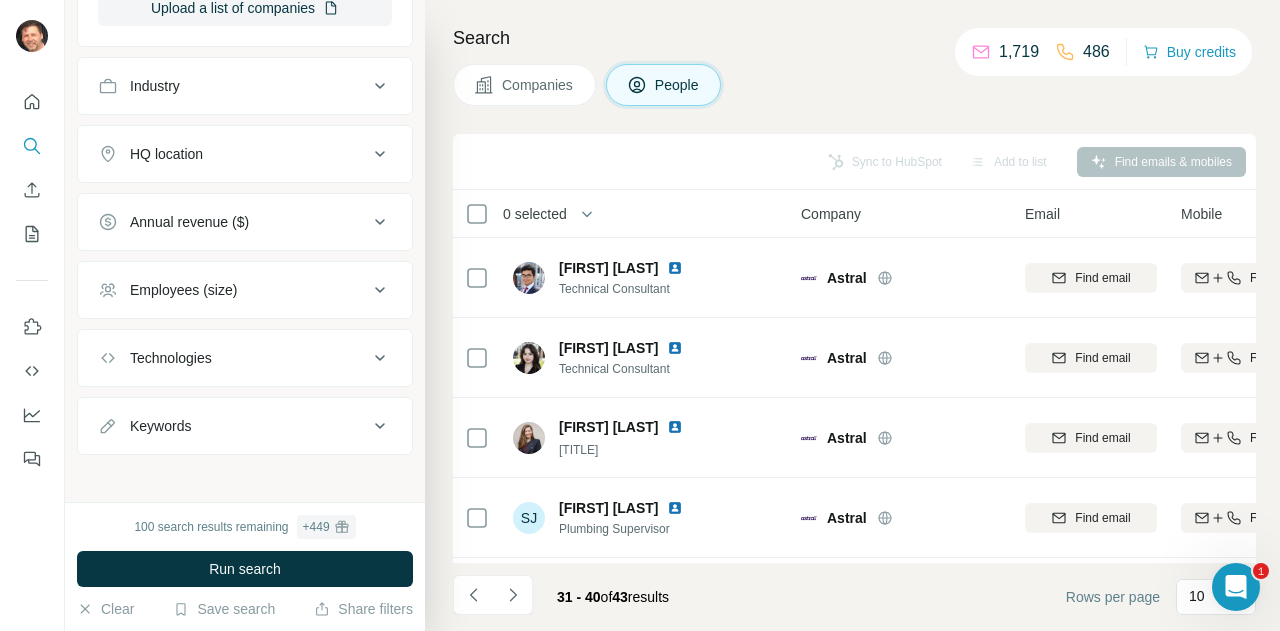 click 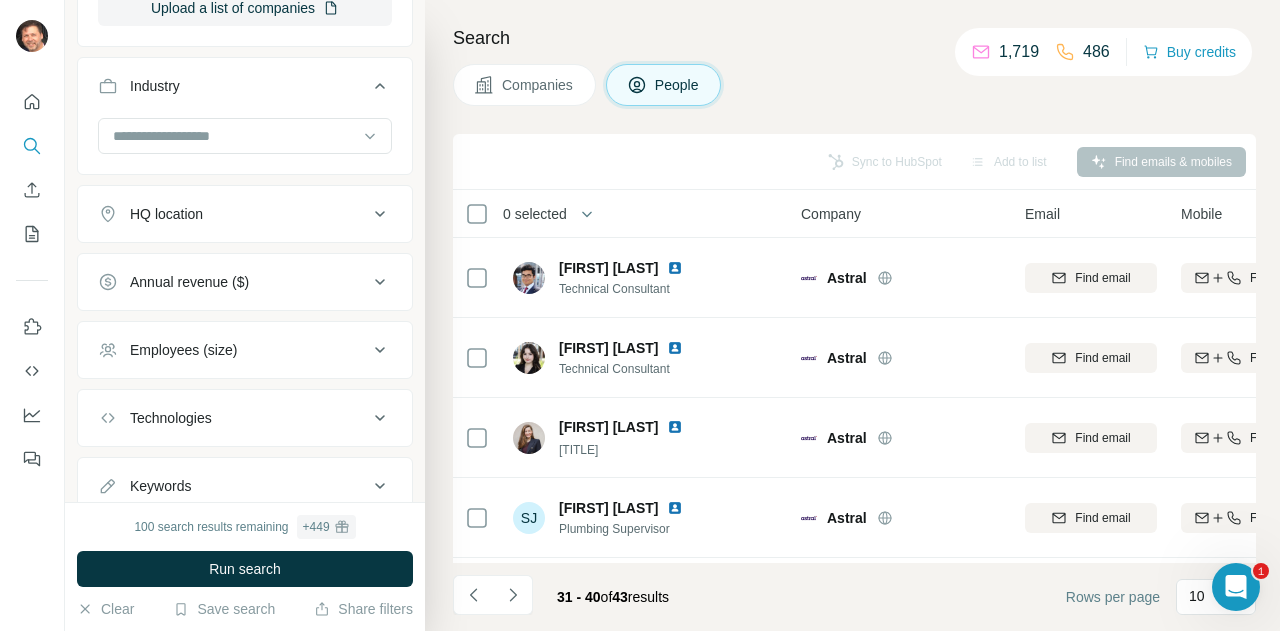 click 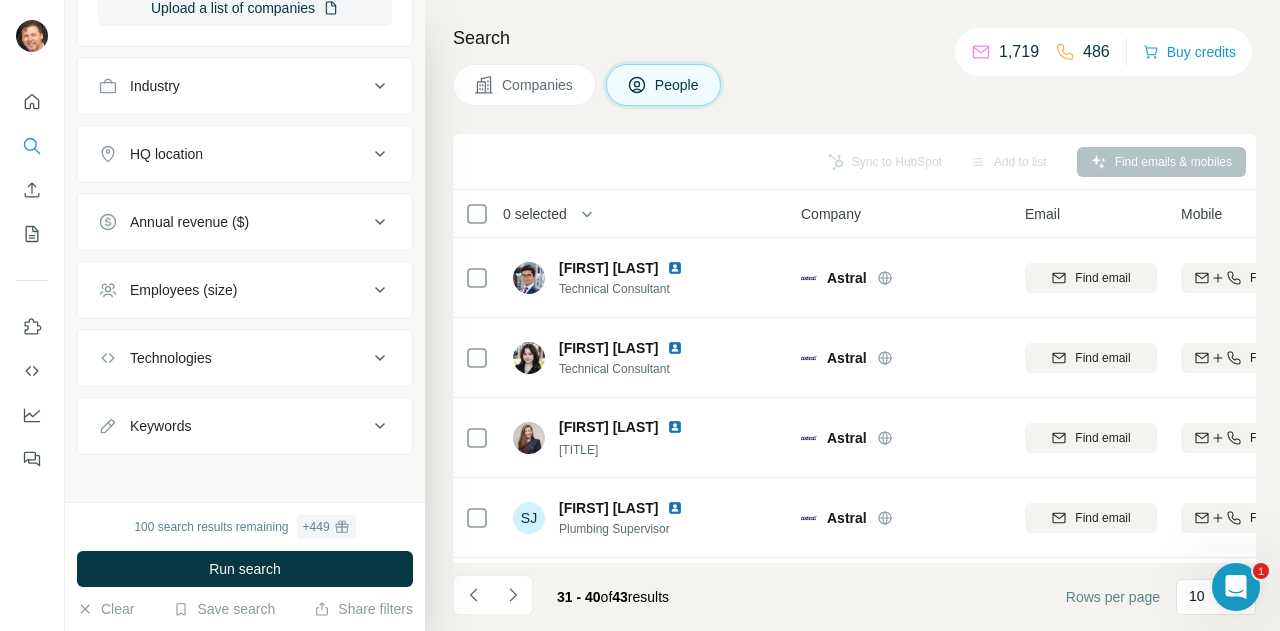click 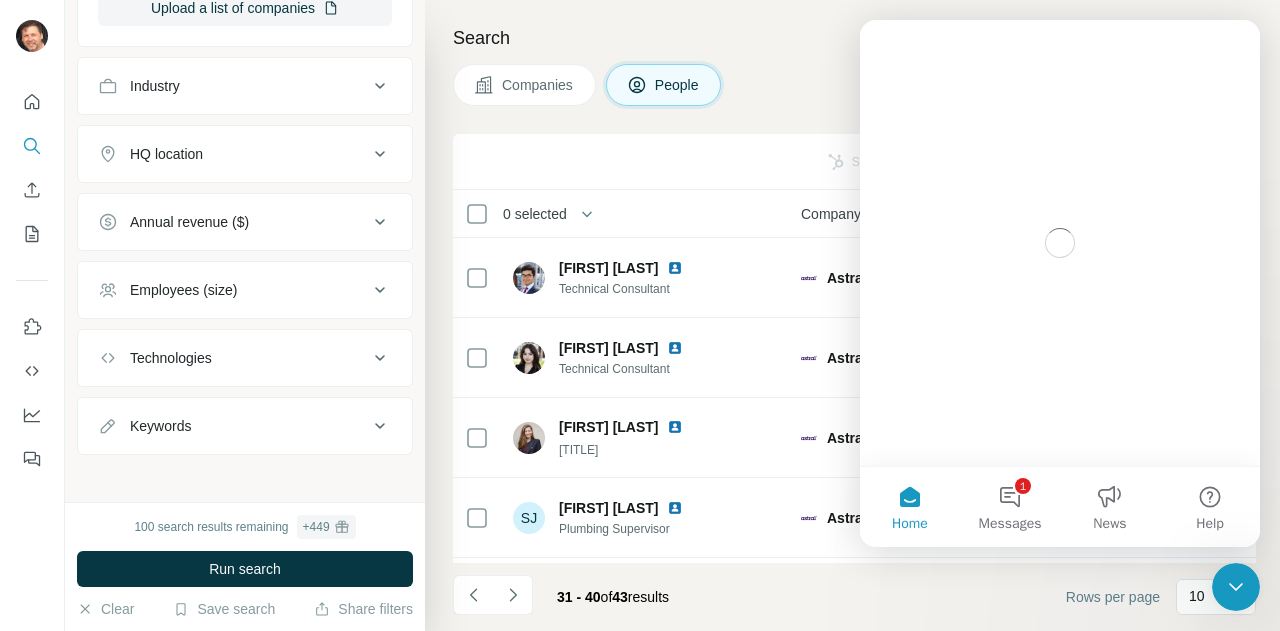scroll, scrollTop: 0, scrollLeft: 0, axis: both 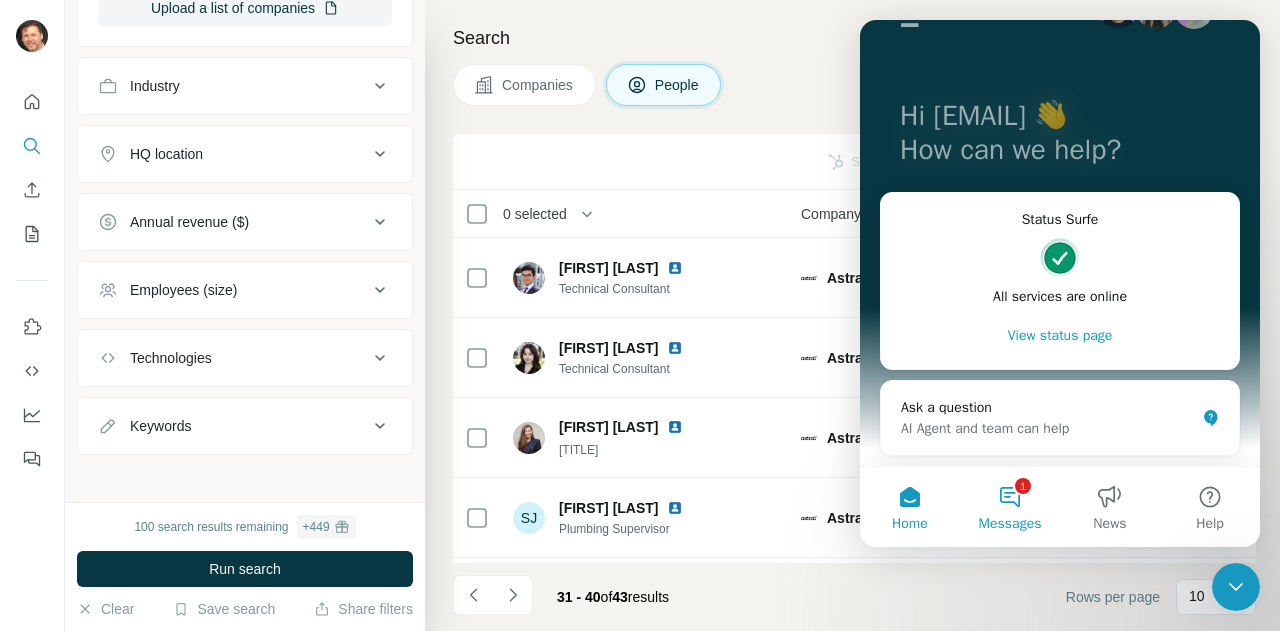 click on "1 Messages" at bounding box center (1010, 507) 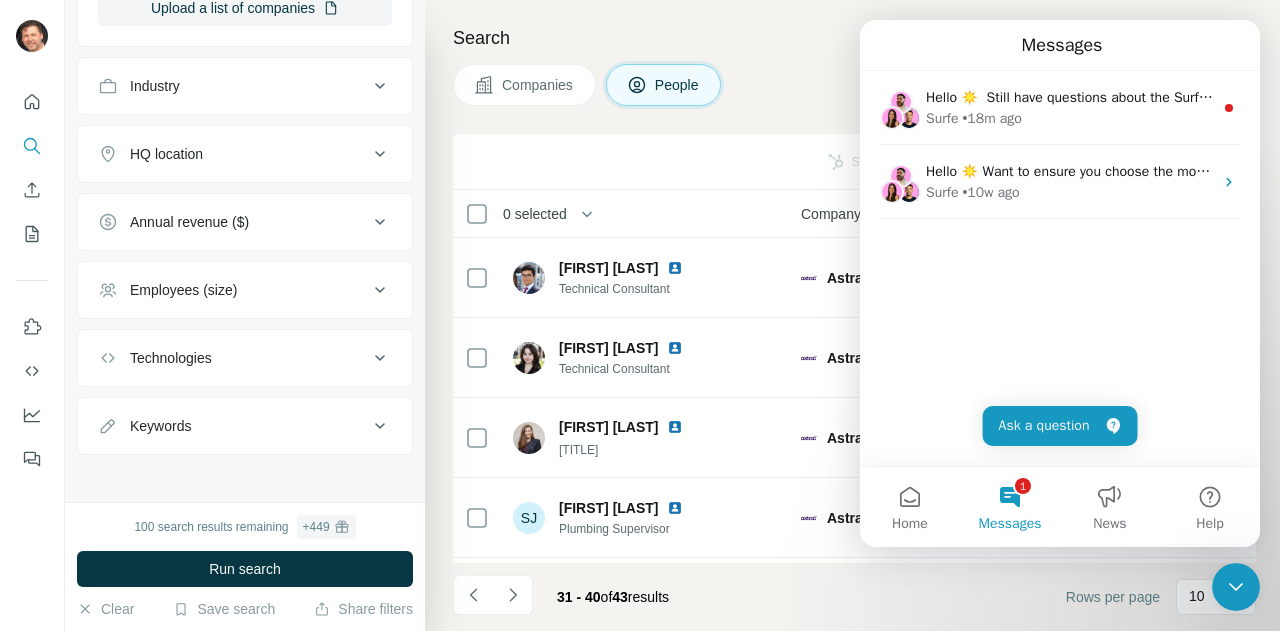 click on "Search" at bounding box center (854, 38) 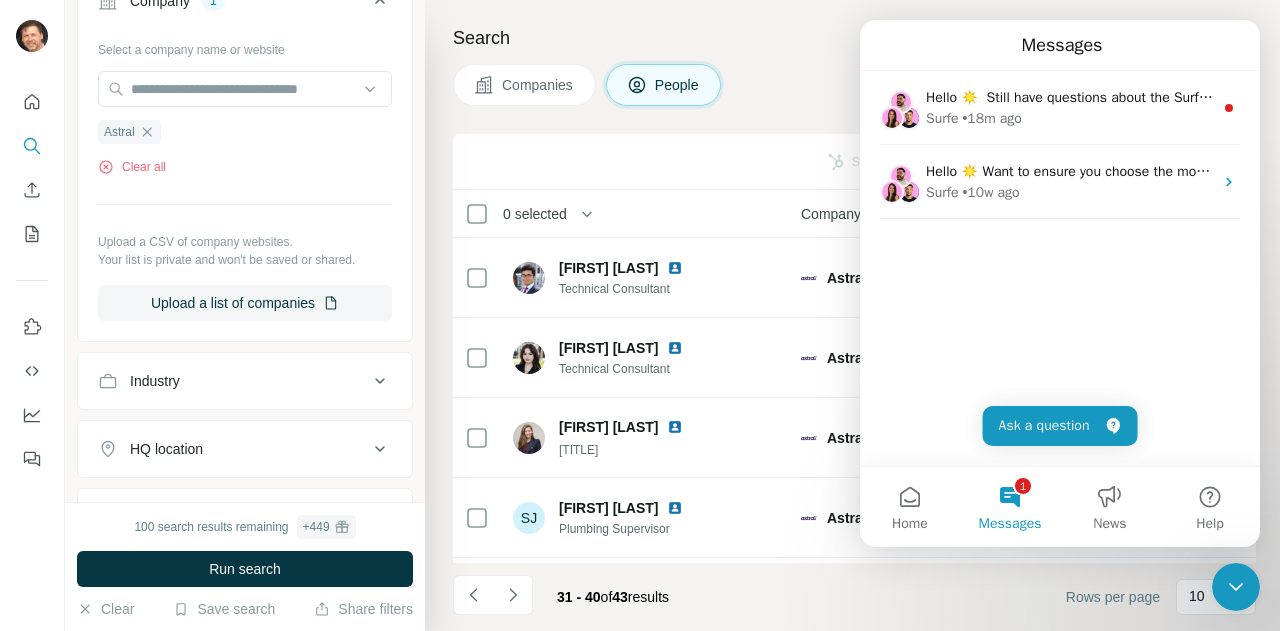 scroll, scrollTop: 795, scrollLeft: 0, axis: vertical 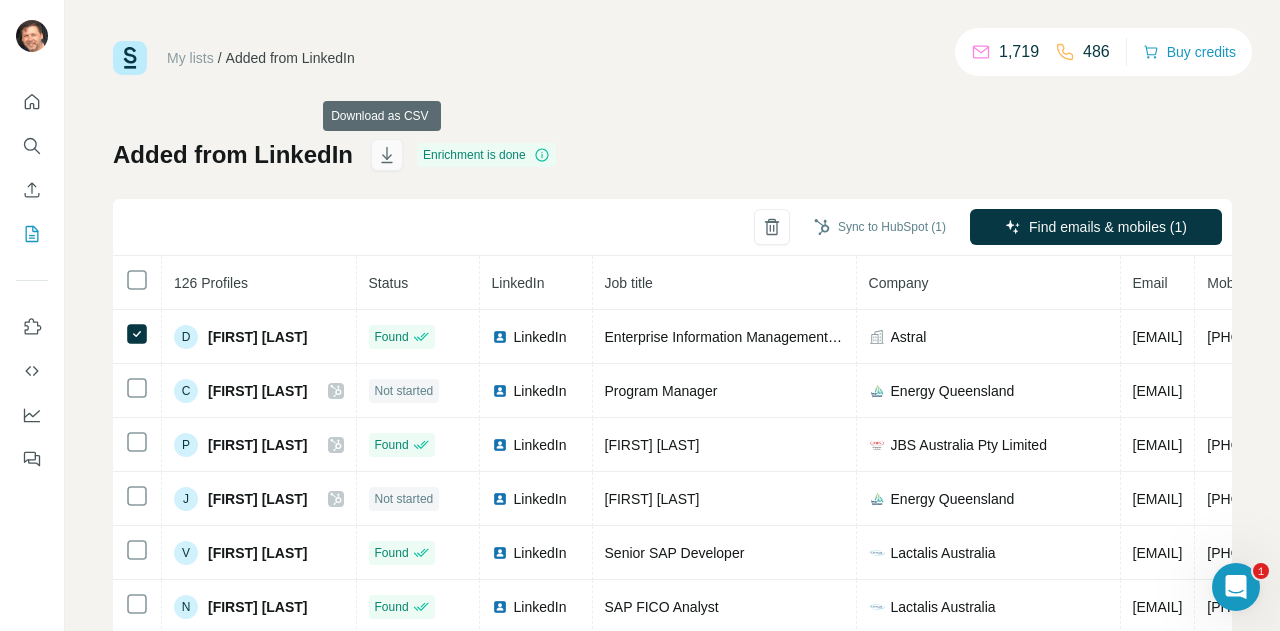 click 